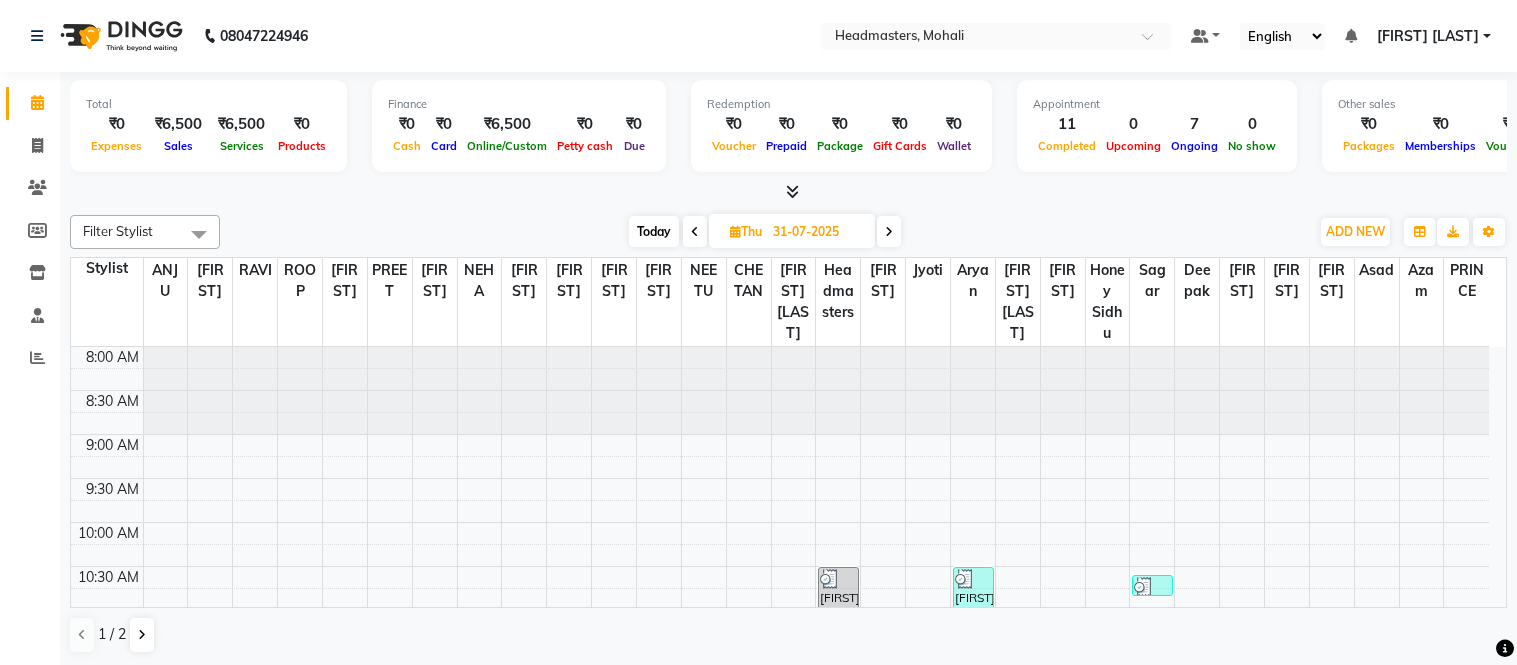 click at bounding box center (976, 38) 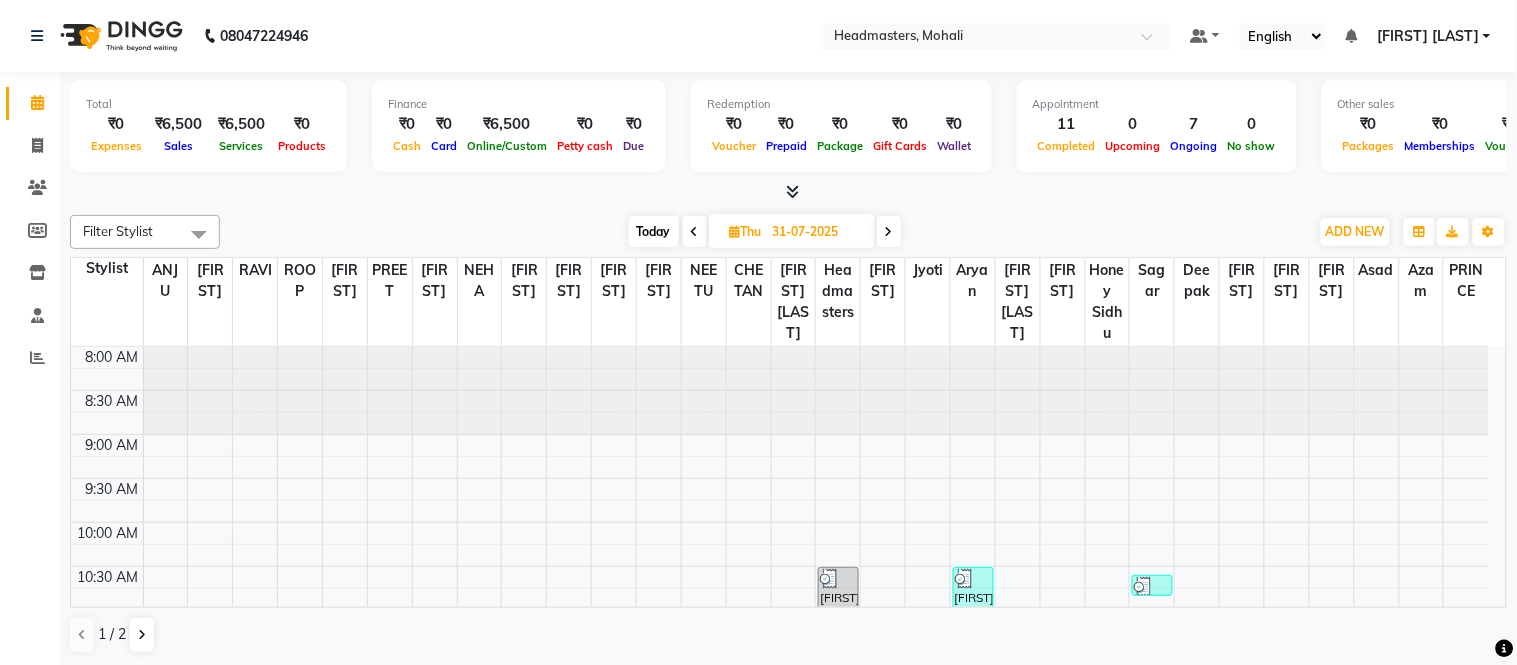 scroll, scrollTop: 443, scrollLeft: 0, axis: vertical 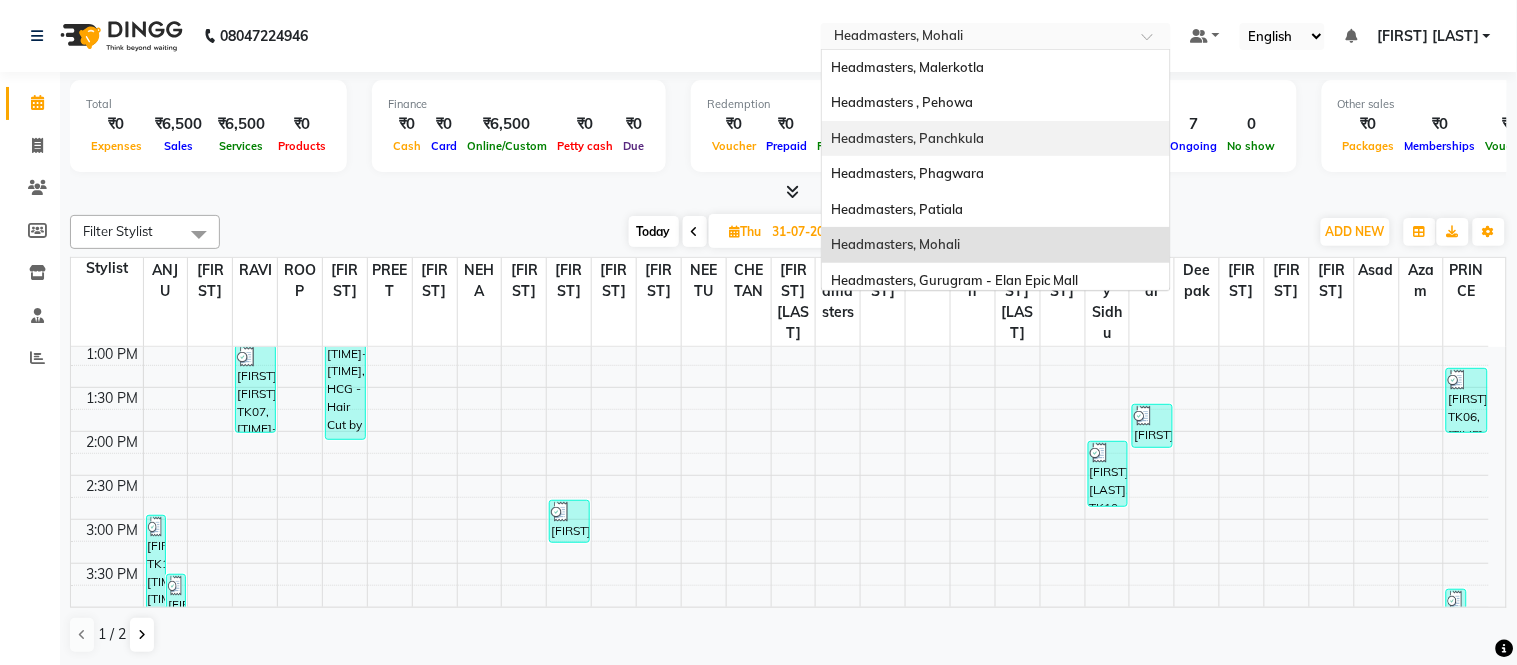 click on "Headmasters, Panchkula" at bounding box center [908, 138] 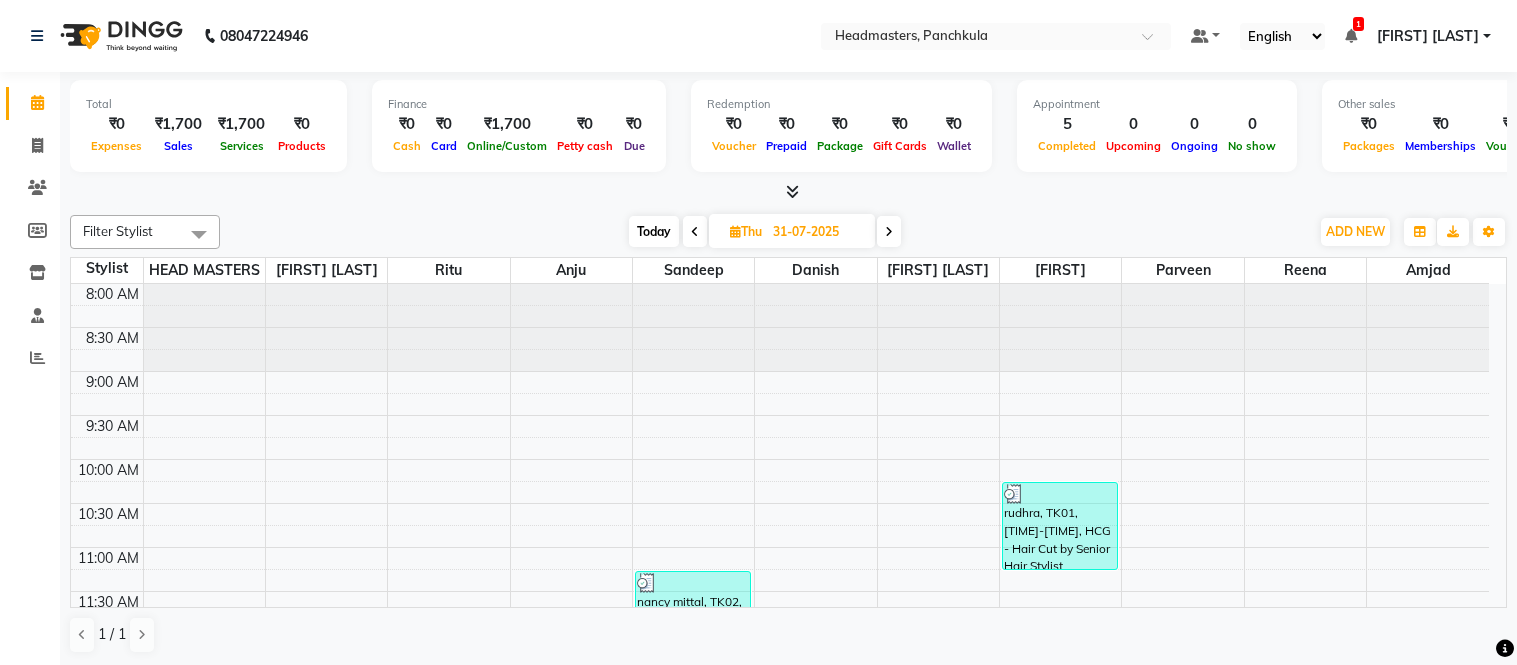 scroll, scrollTop: 0, scrollLeft: 0, axis: both 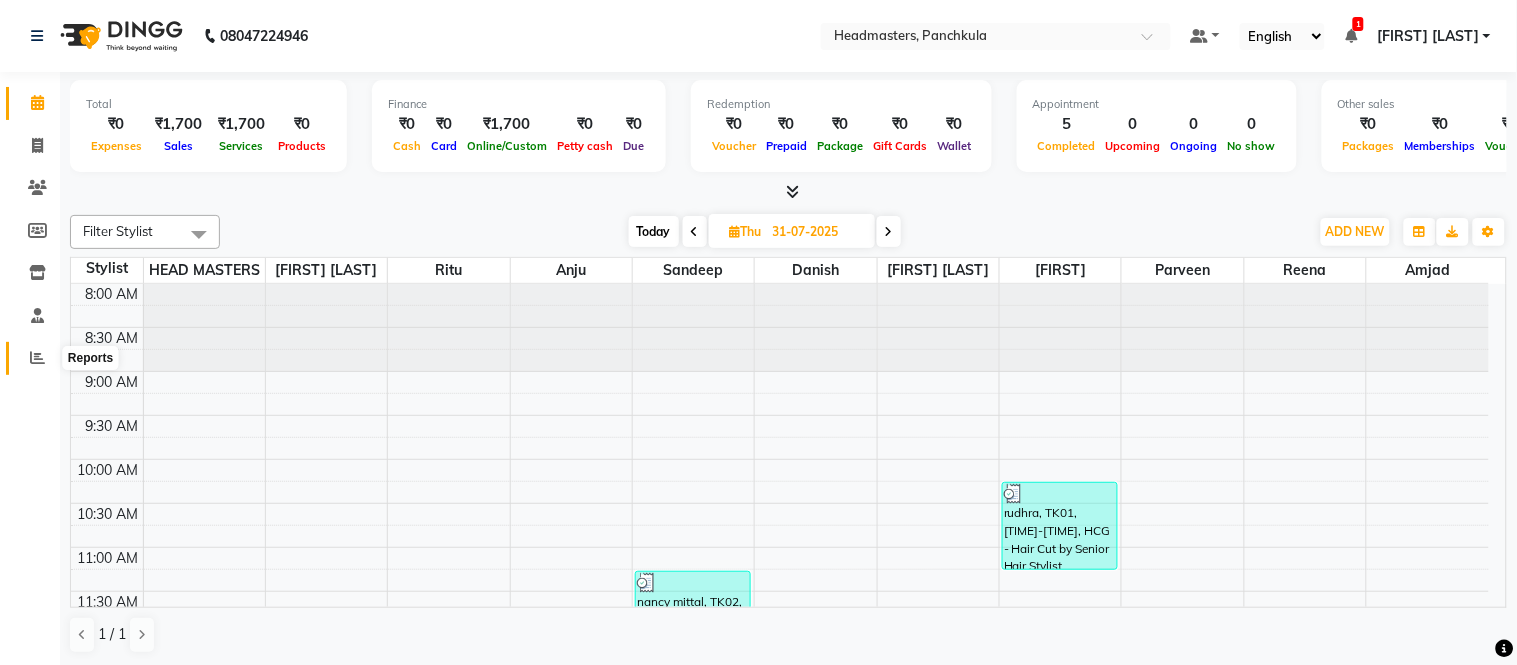 click 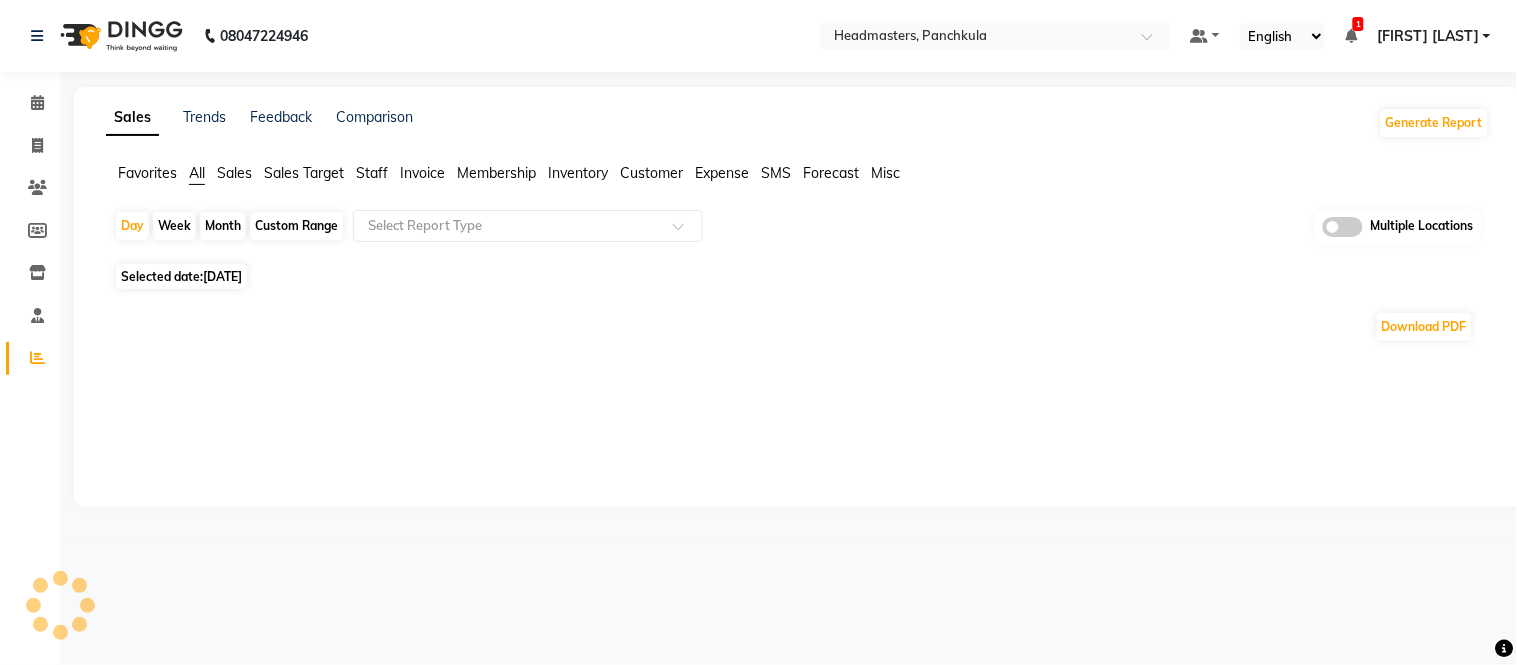click on "Staff" 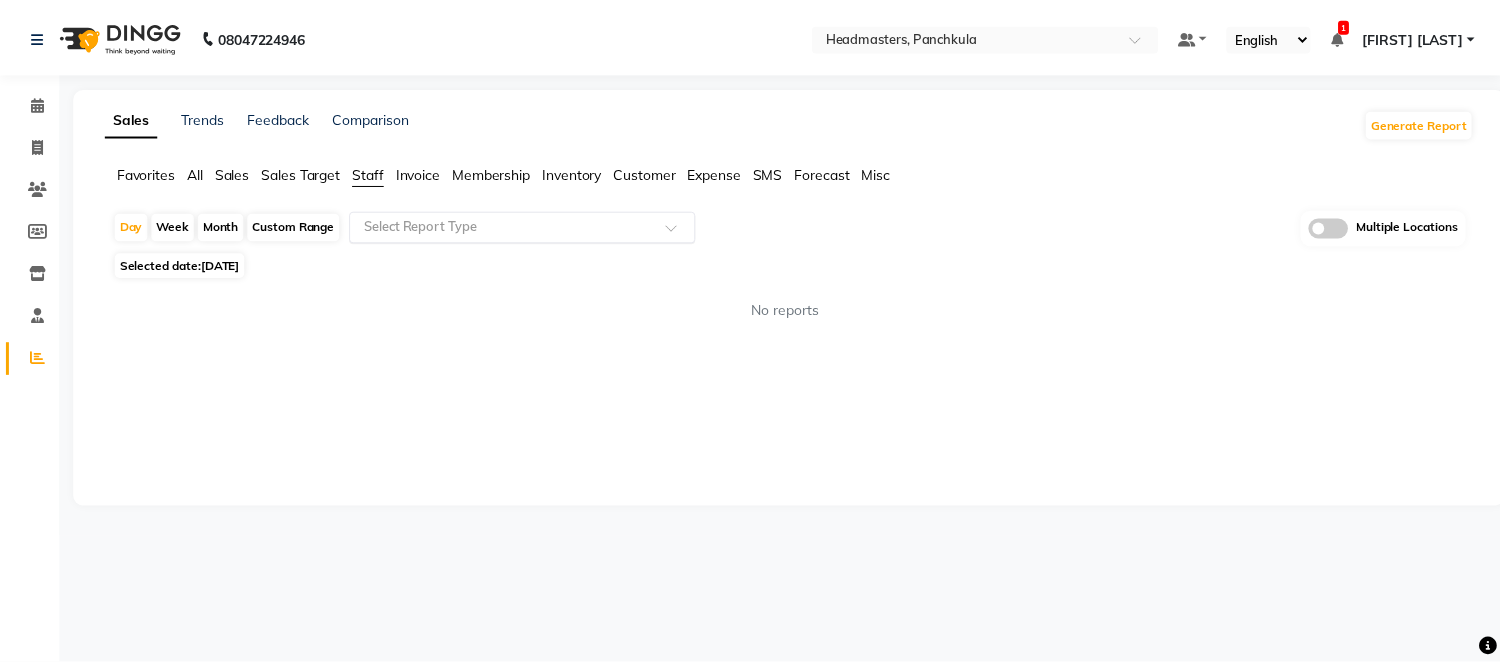 scroll, scrollTop: 0, scrollLeft: 0, axis: both 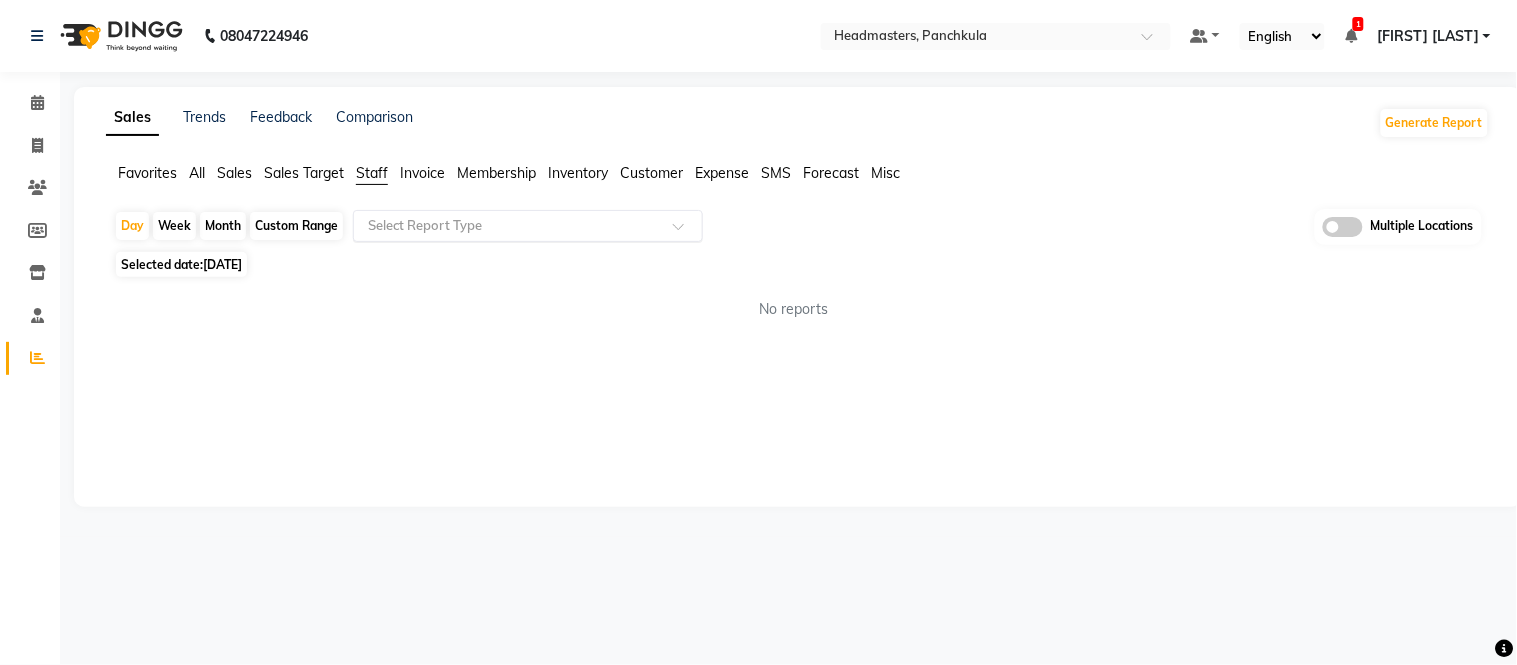 click 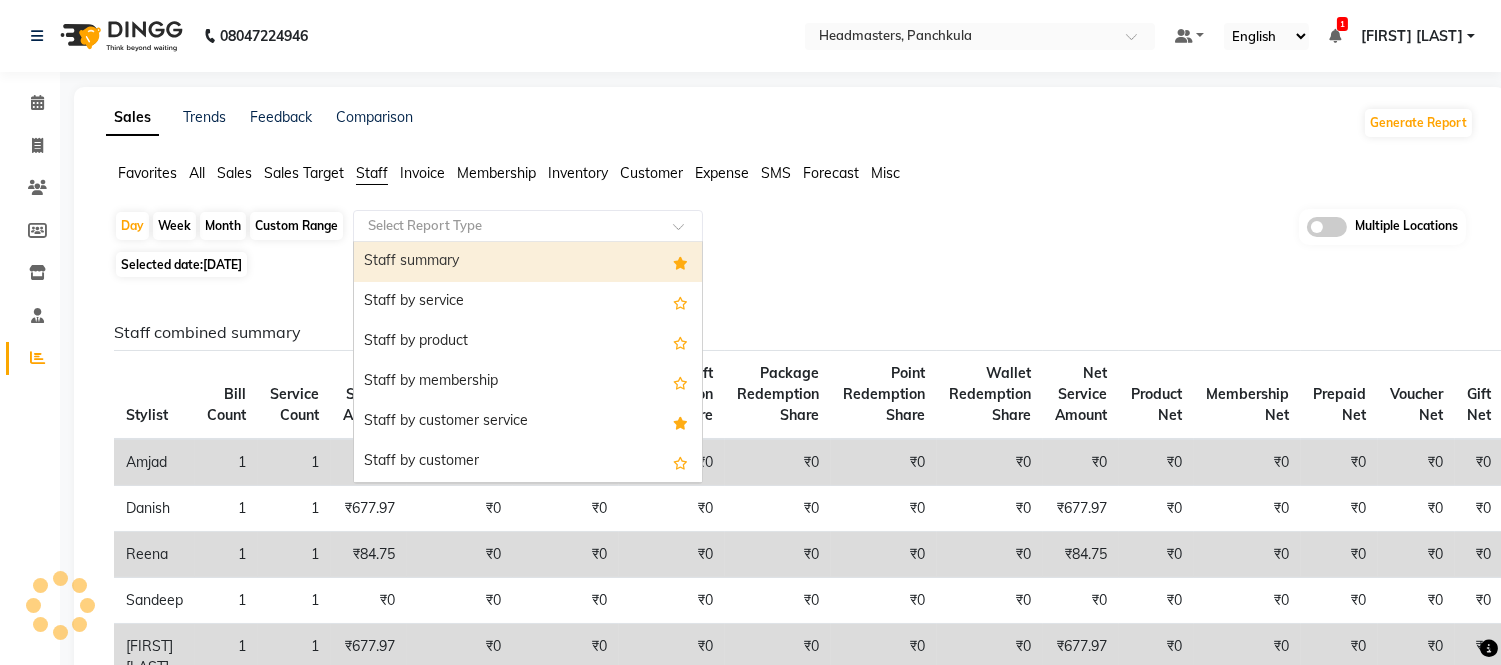 click on "Staff summary" at bounding box center (528, 262) 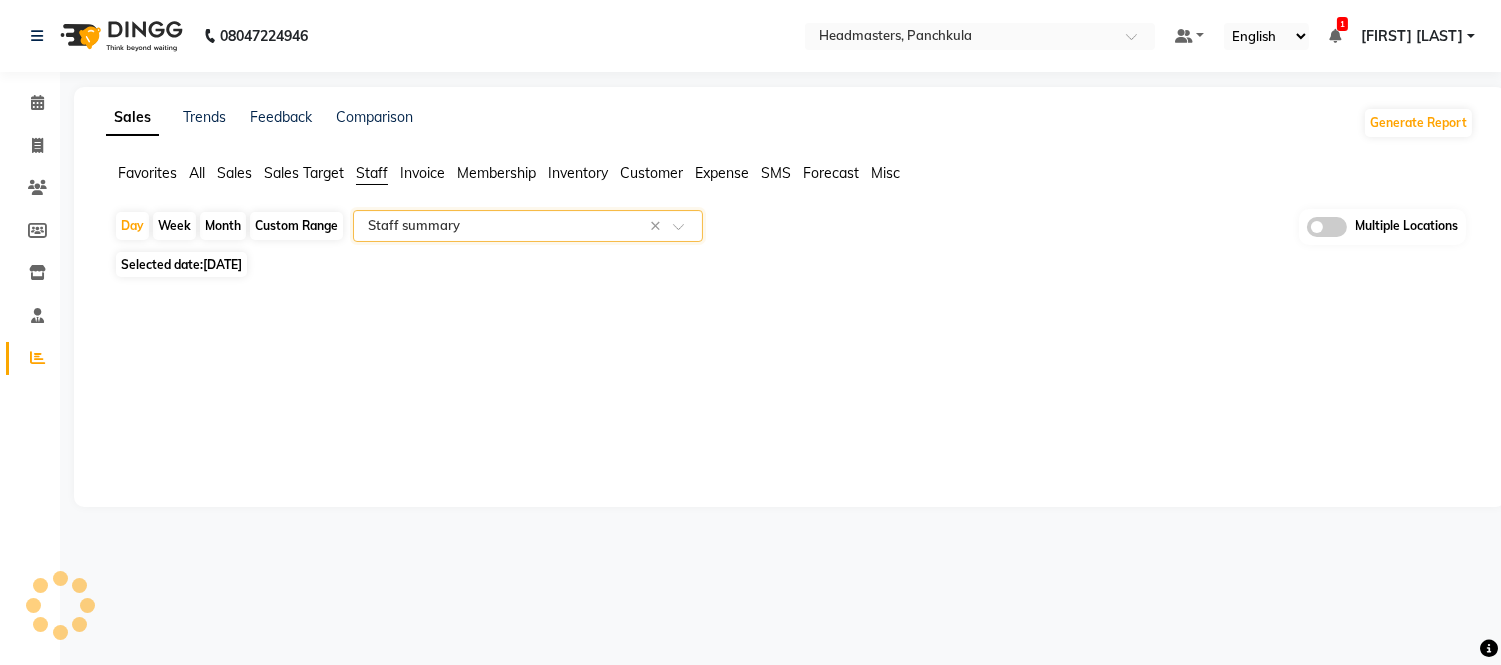 select on "full_report" 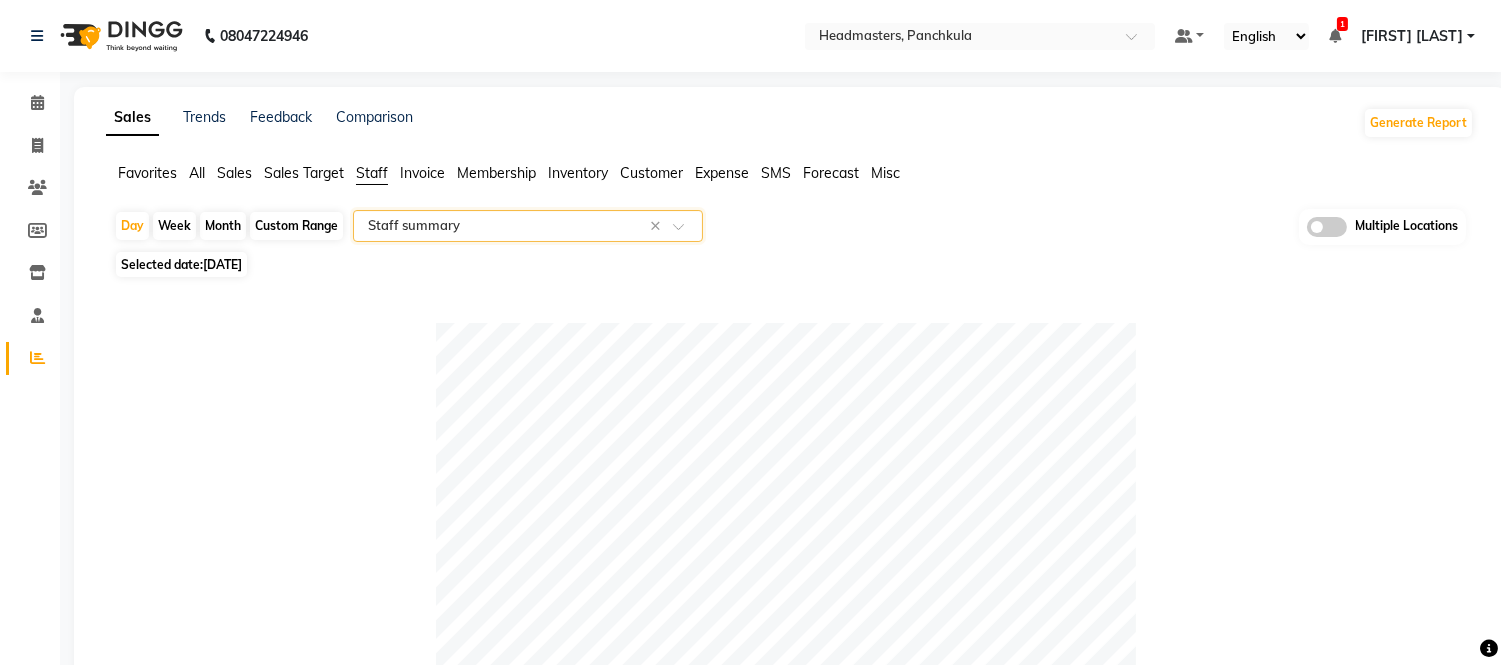 click on "Month" 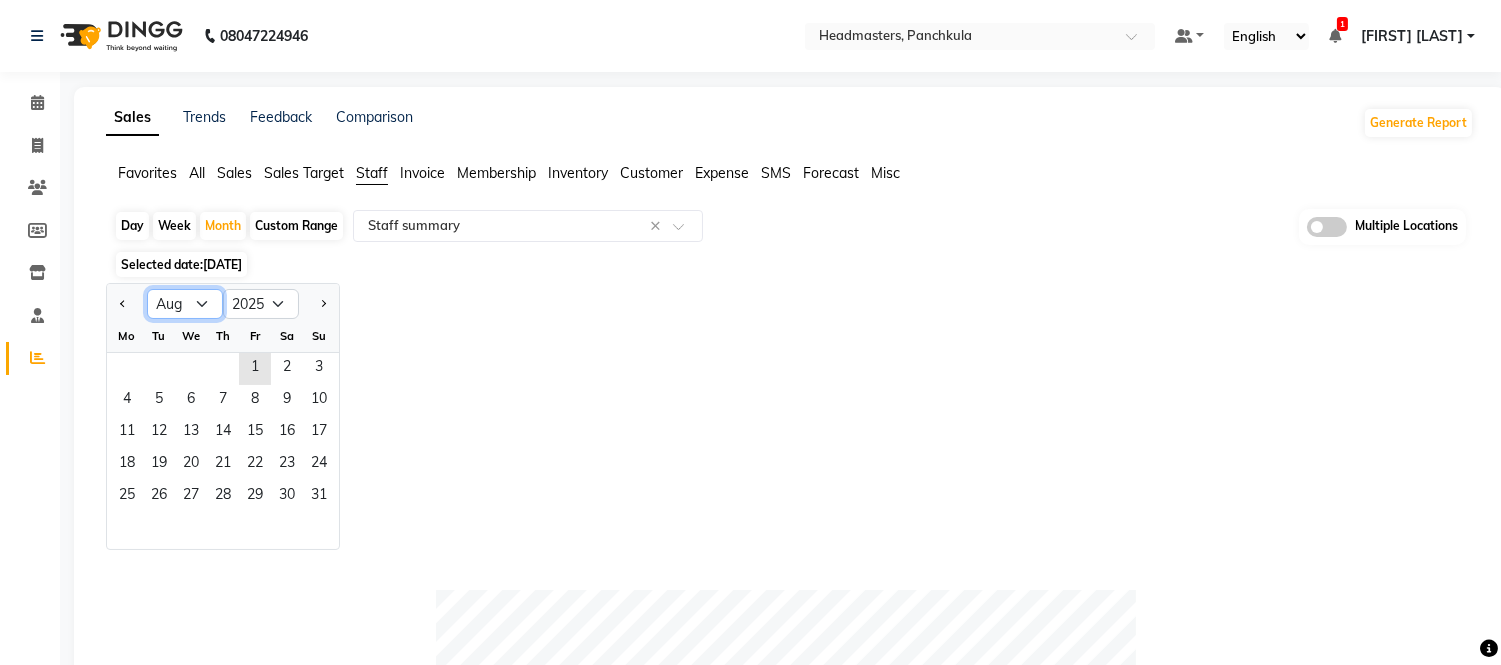 click on "Jan Feb Mar Apr May Jun Jul Aug Sep Oct Nov Dec" 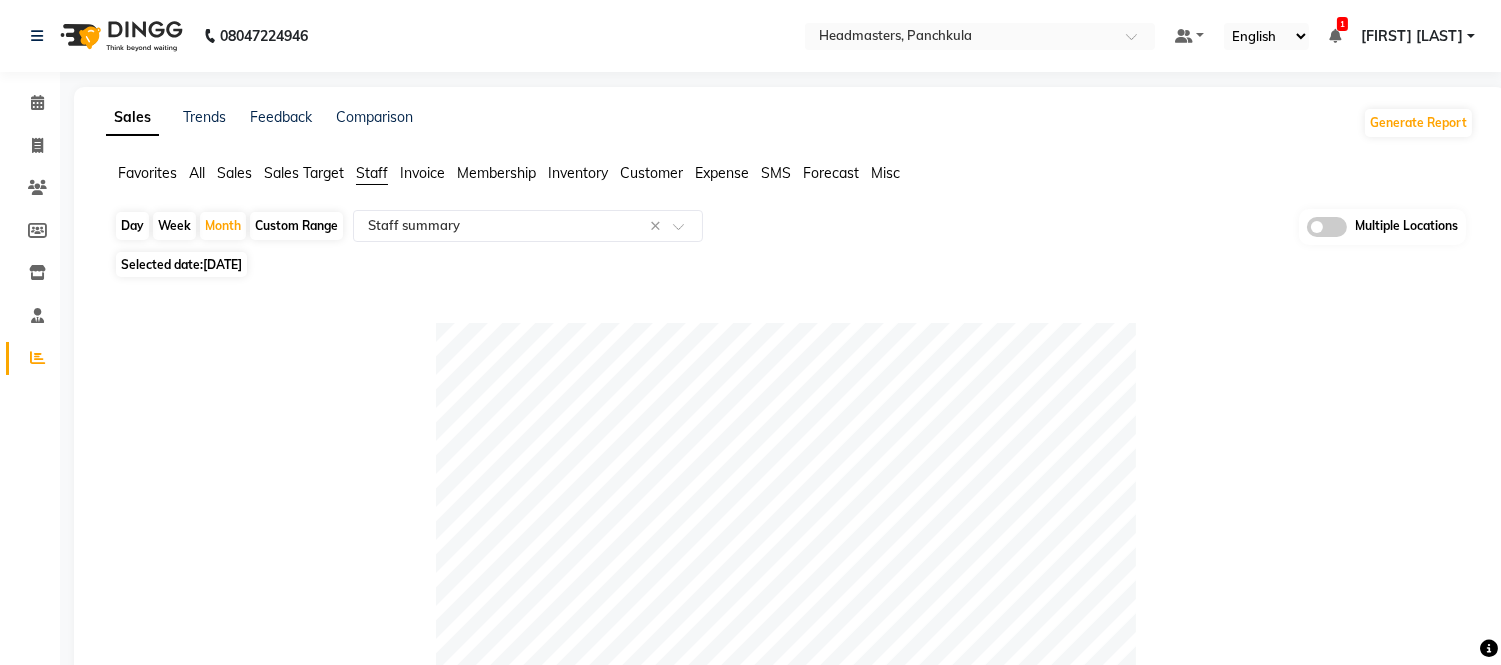 click on "Selected date:  01-08-2025" 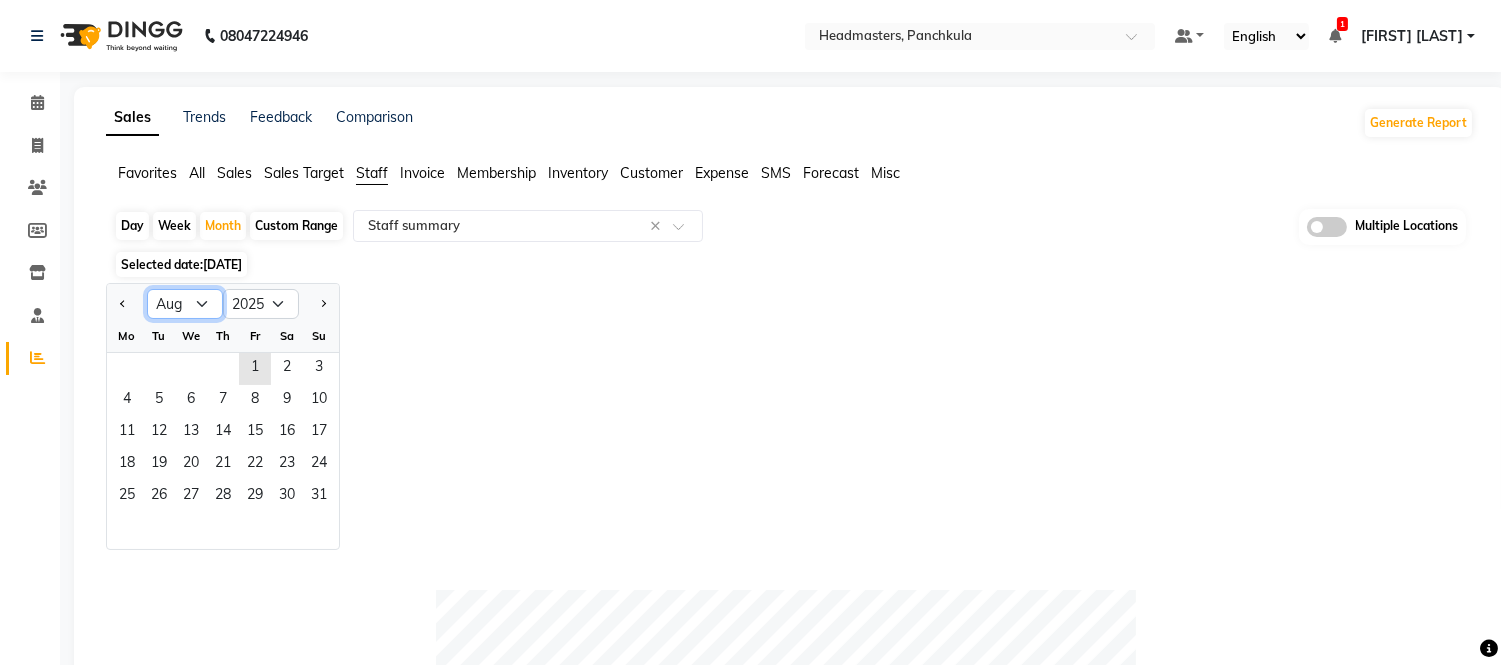 click on "Jan Feb Mar Apr May Jun Jul Aug Sep Oct Nov Dec" 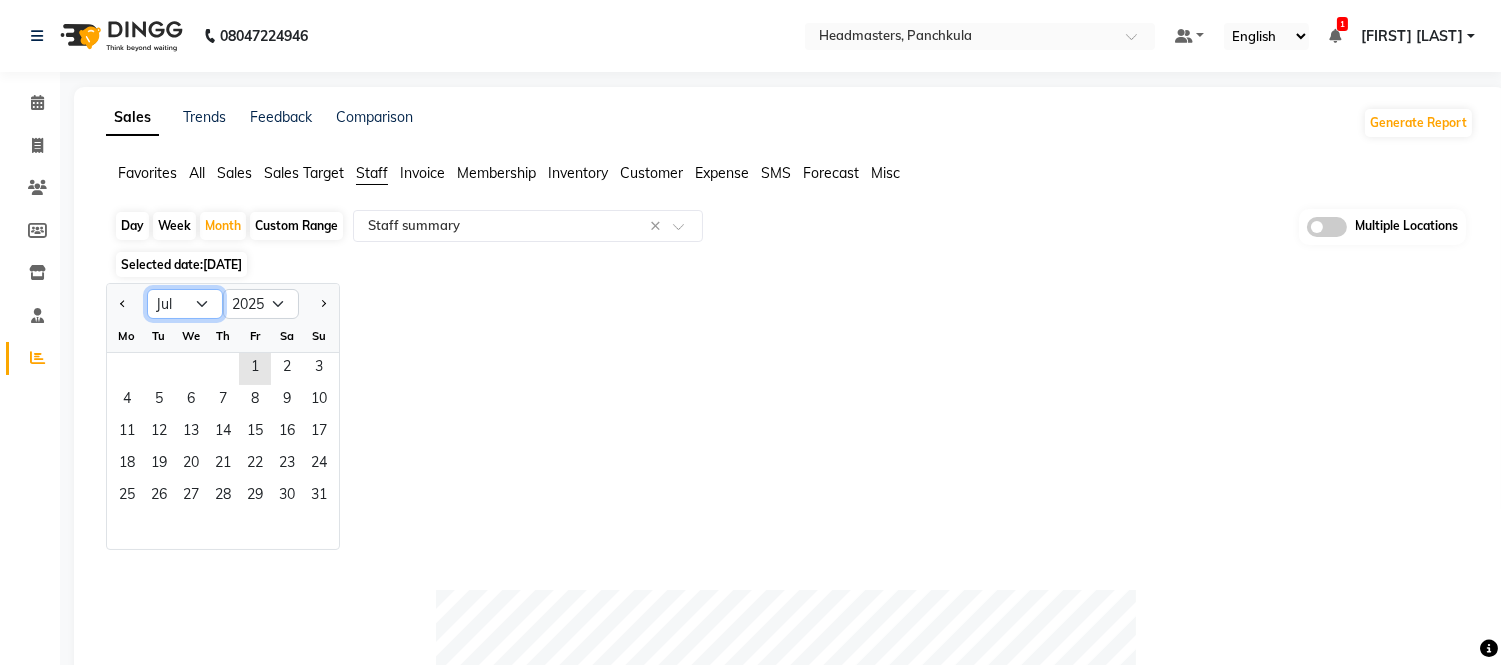 click on "Jan Feb Mar Apr May Jun Jul Aug Sep Oct Nov Dec" 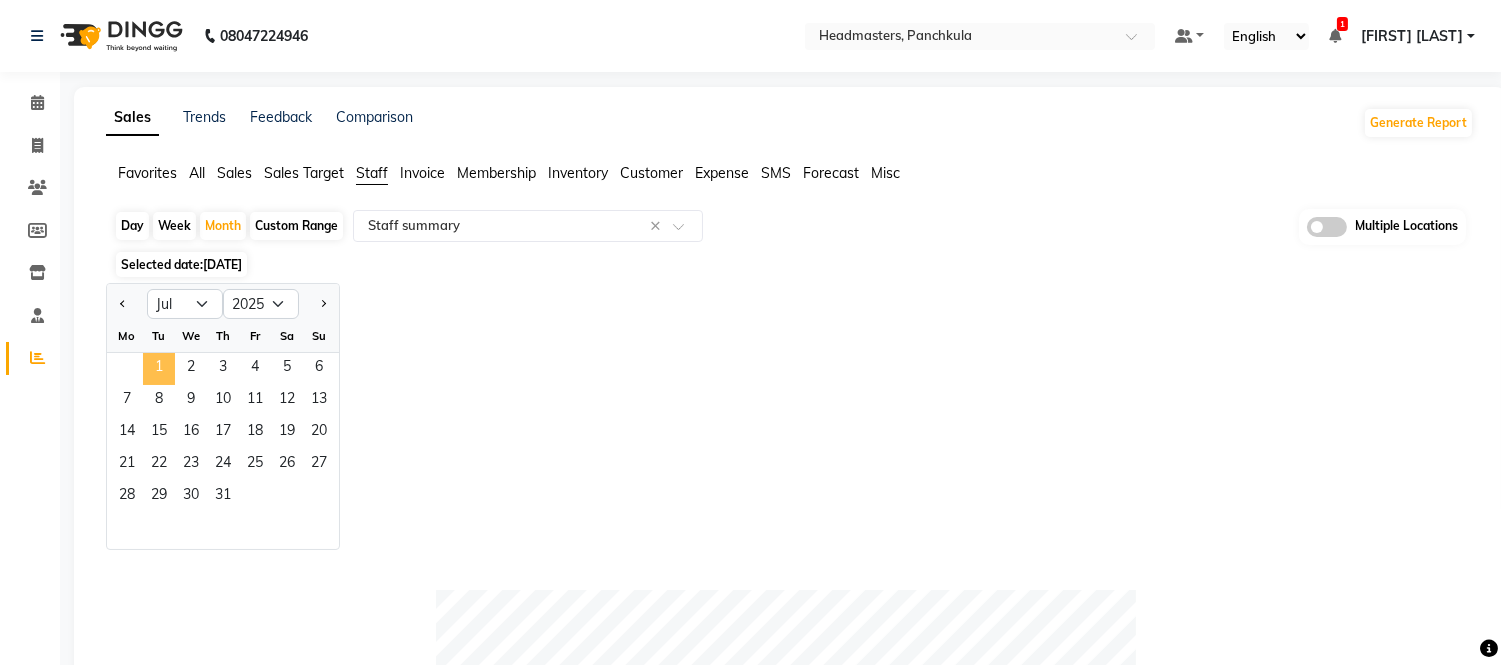 click on "1" 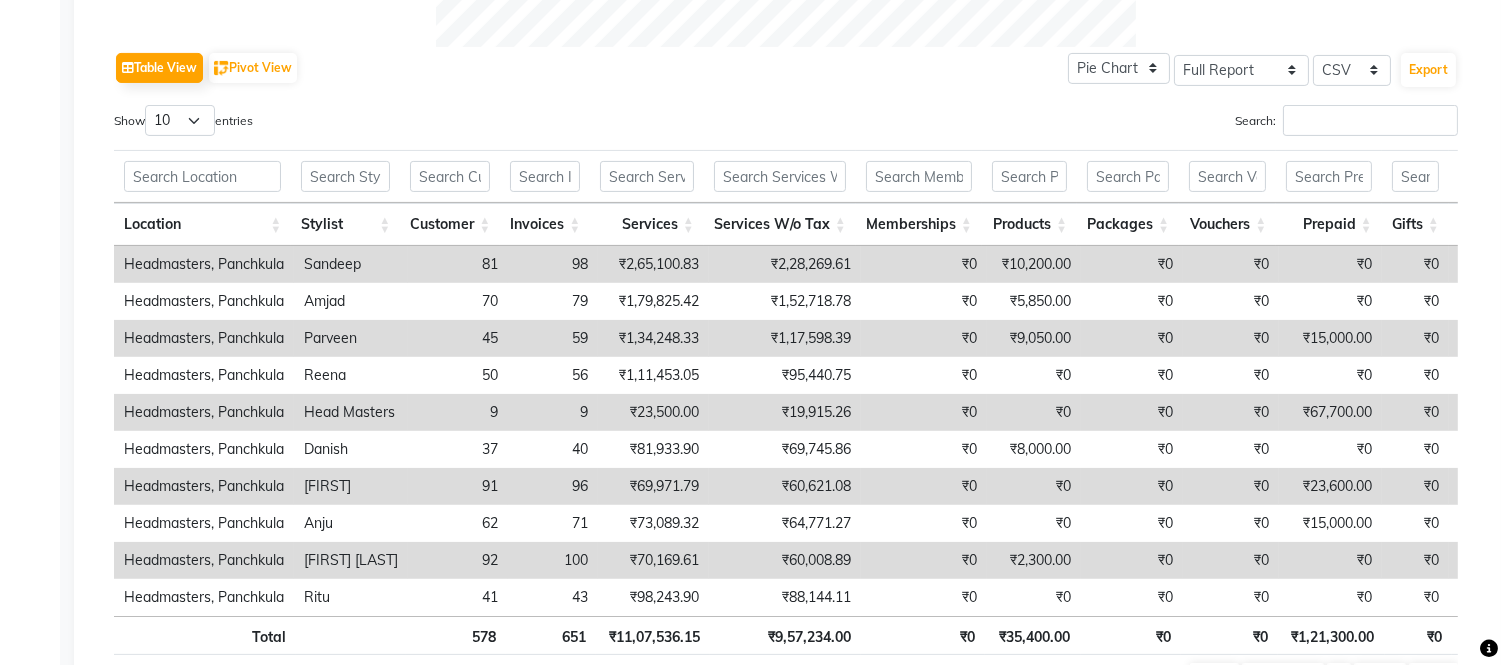 scroll, scrollTop: 778, scrollLeft: 0, axis: vertical 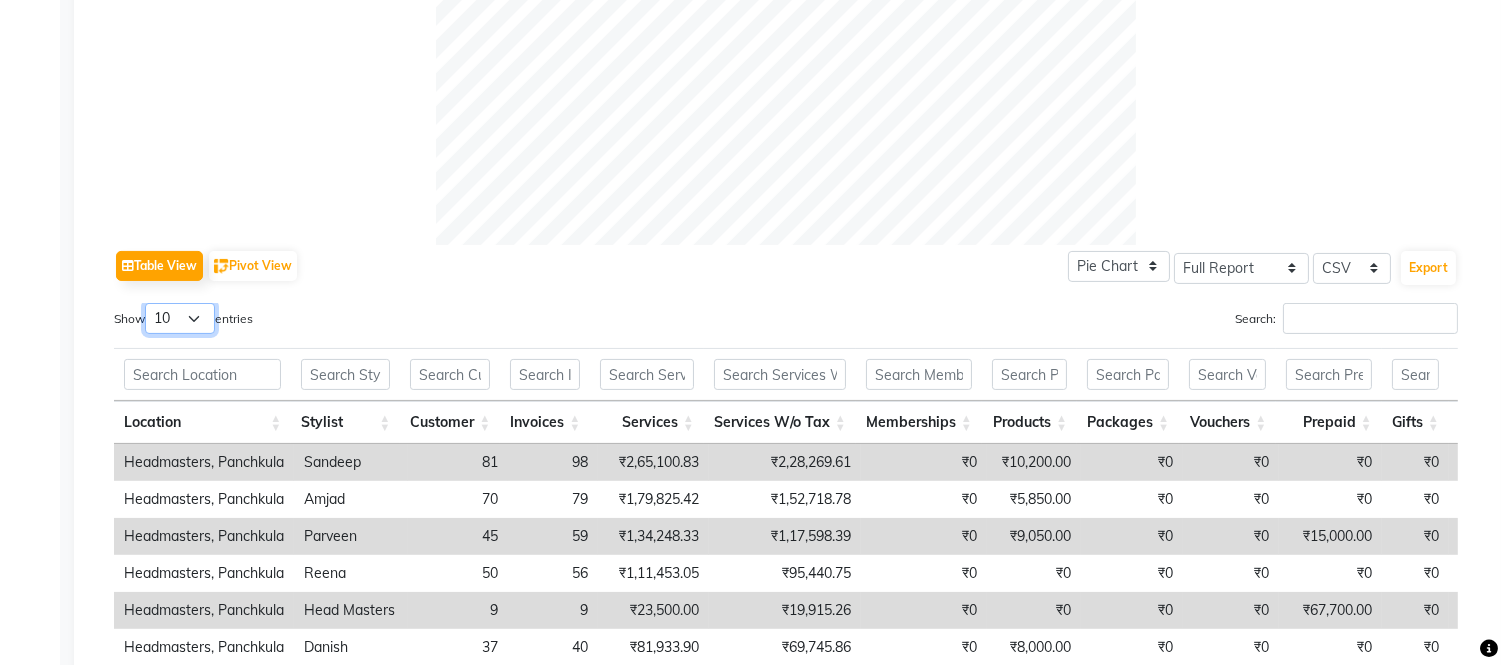 click on "10 25 50 100" at bounding box center [180, 318] 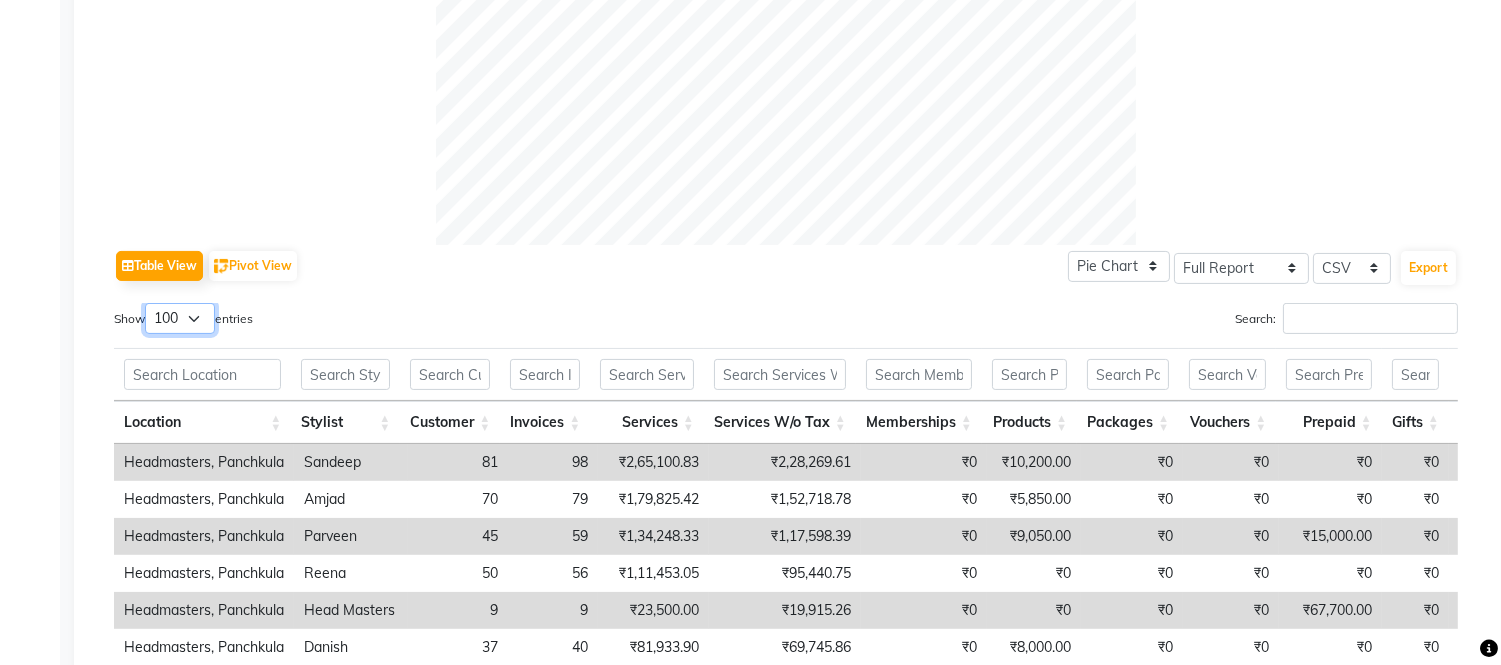 click on "10 25 50 100" at bounding box center [180, 318] 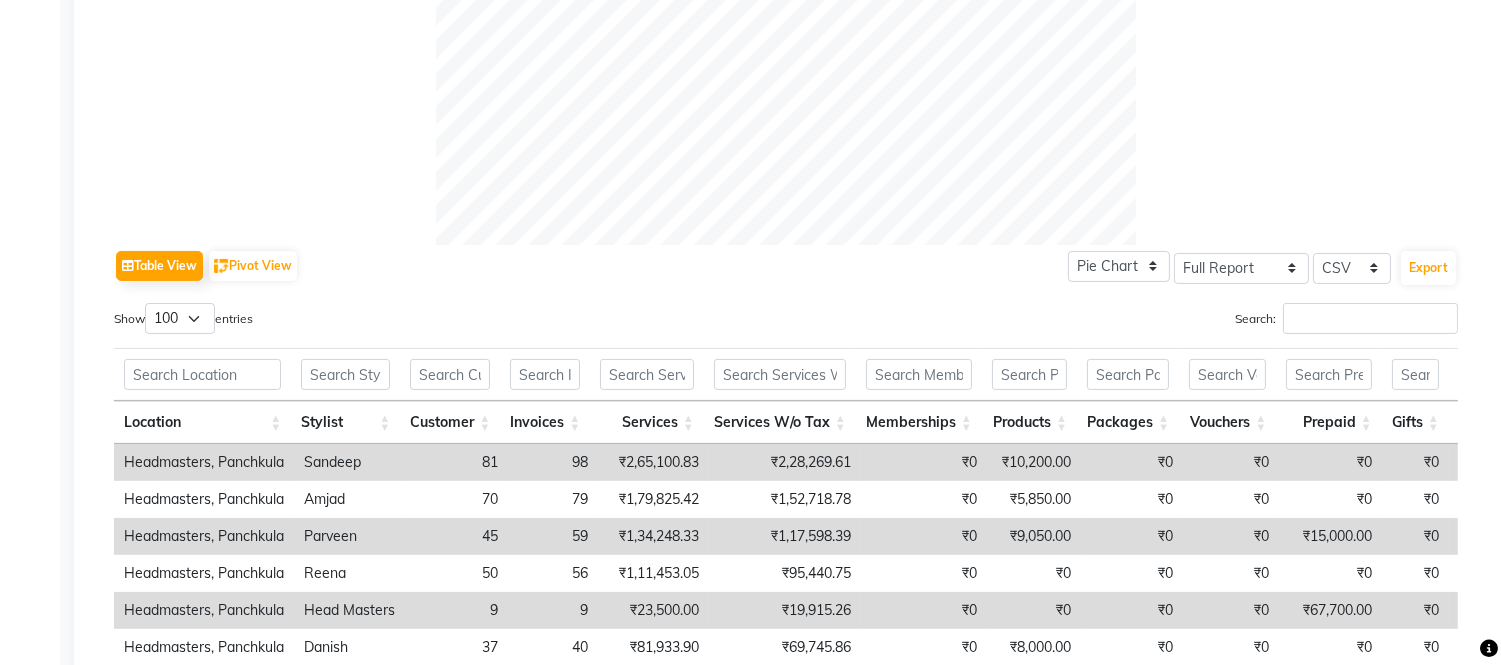 click on "Pie Chart Bar Chart Select Full Report Filtered Report Select CSV PDF  Export" 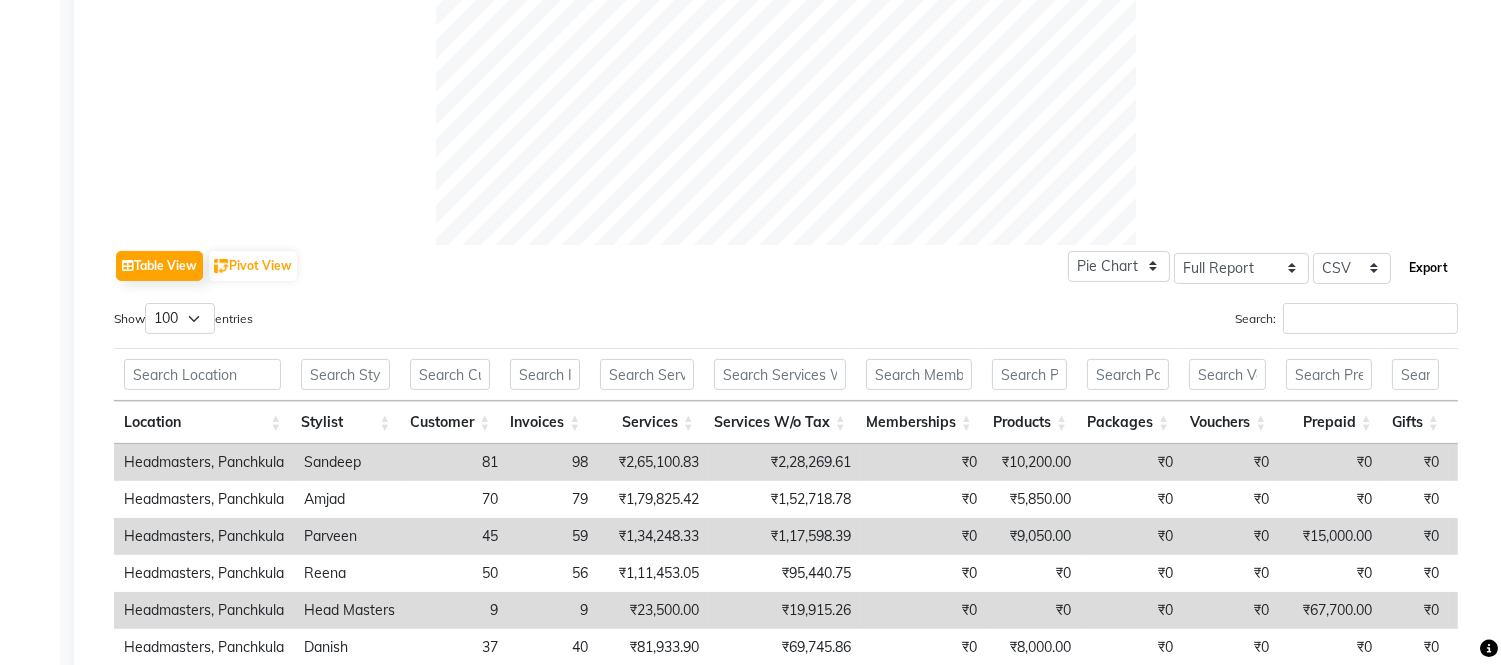 click on "Export" 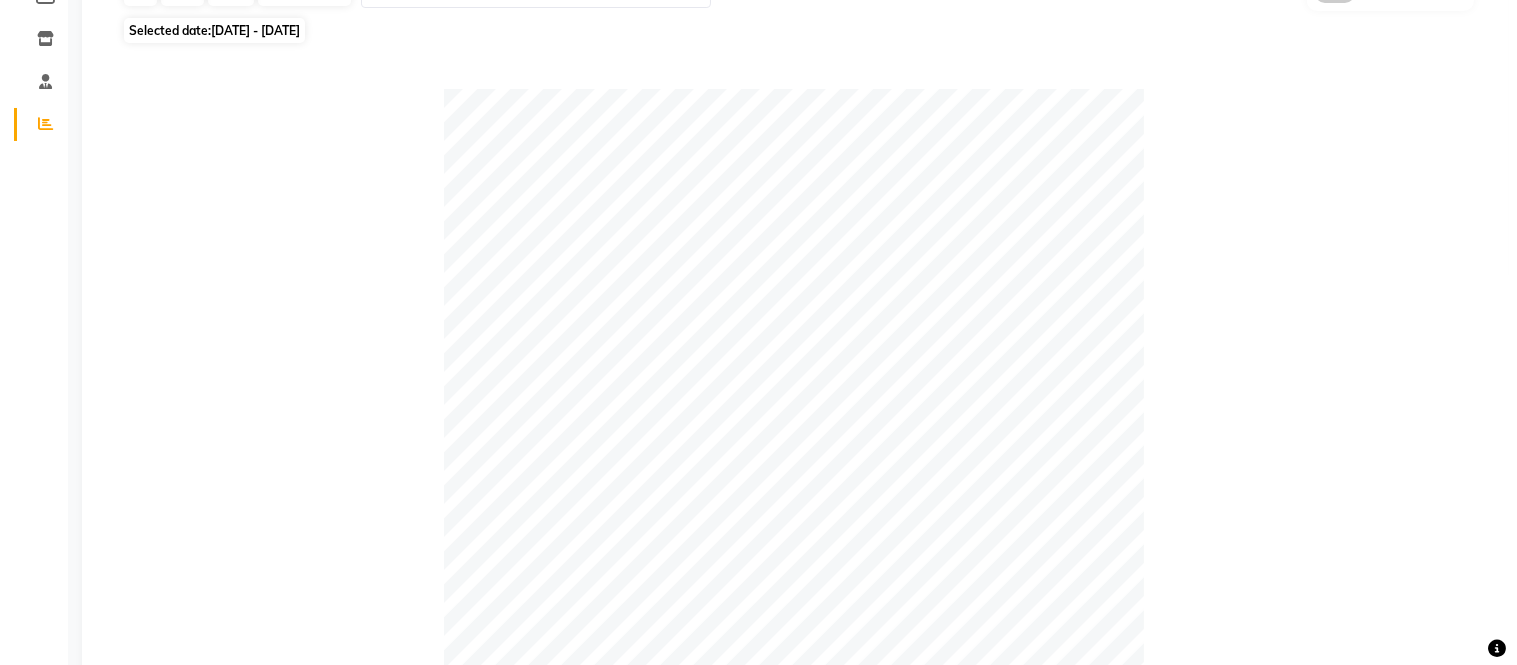 scroll, scrollTop: 0, scrollLeft: 0, axis: both 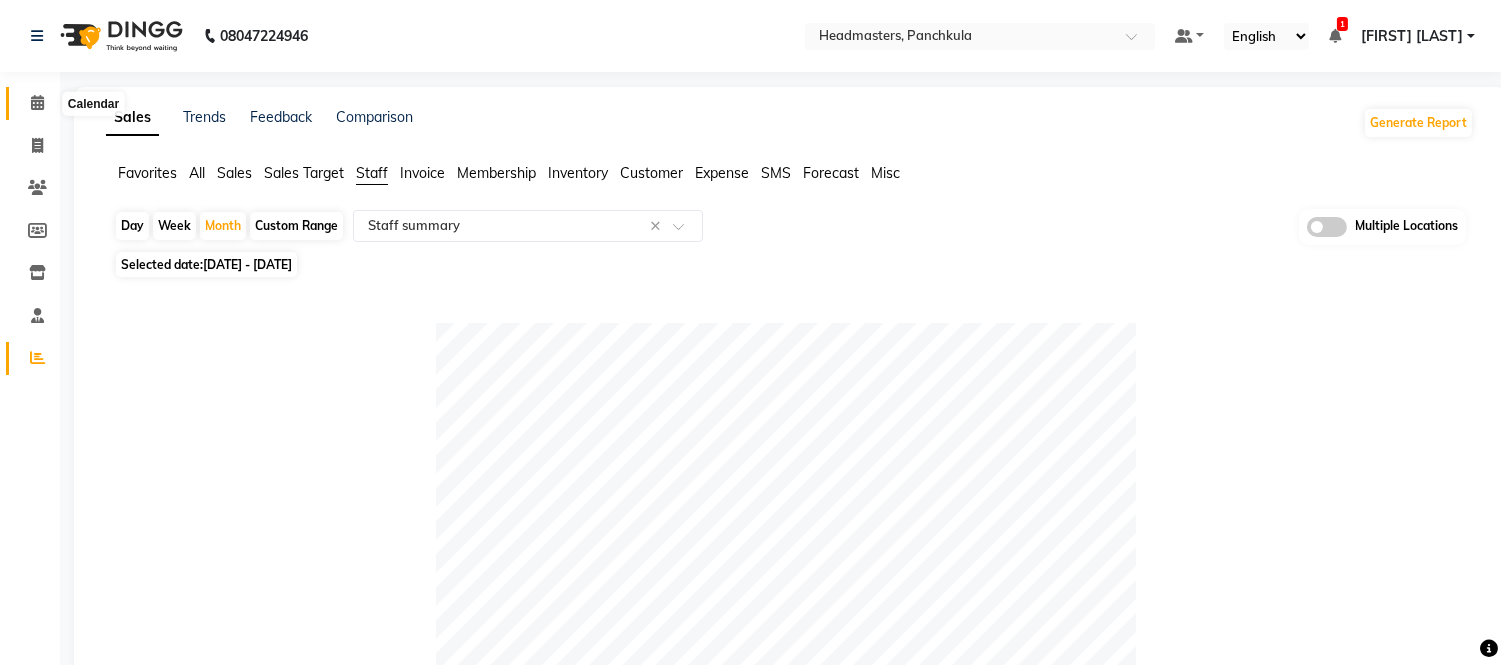click 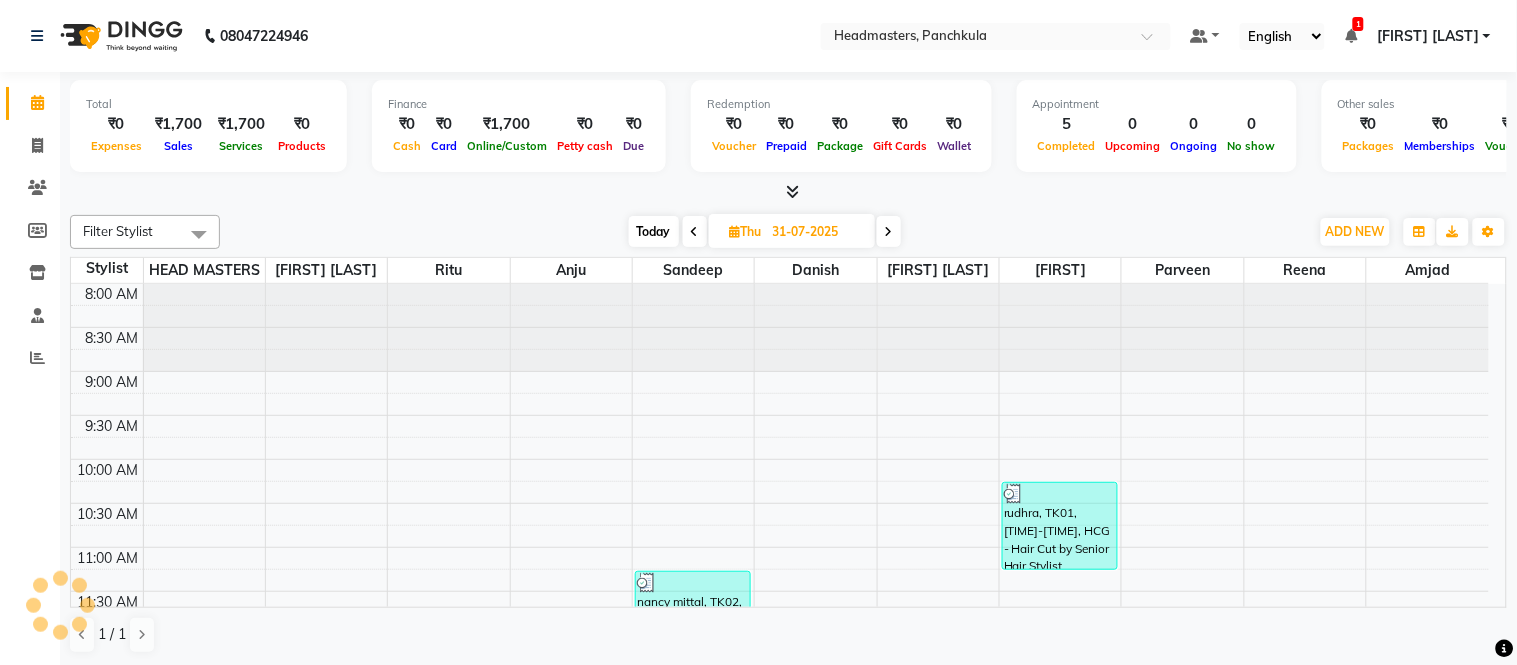 scroll, scrollTop: 531, scrollLeft: 0, axis: vertical 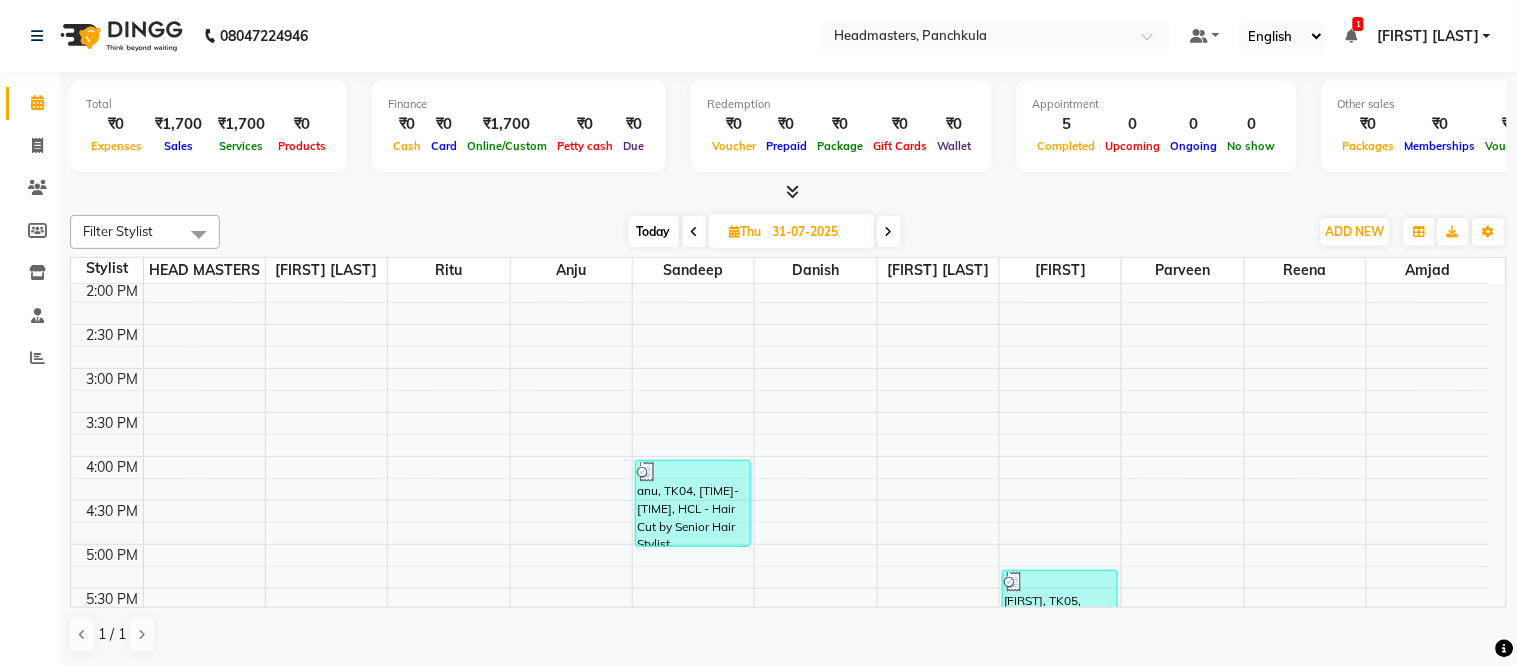click on "1" at bounding box center [1358, 24] 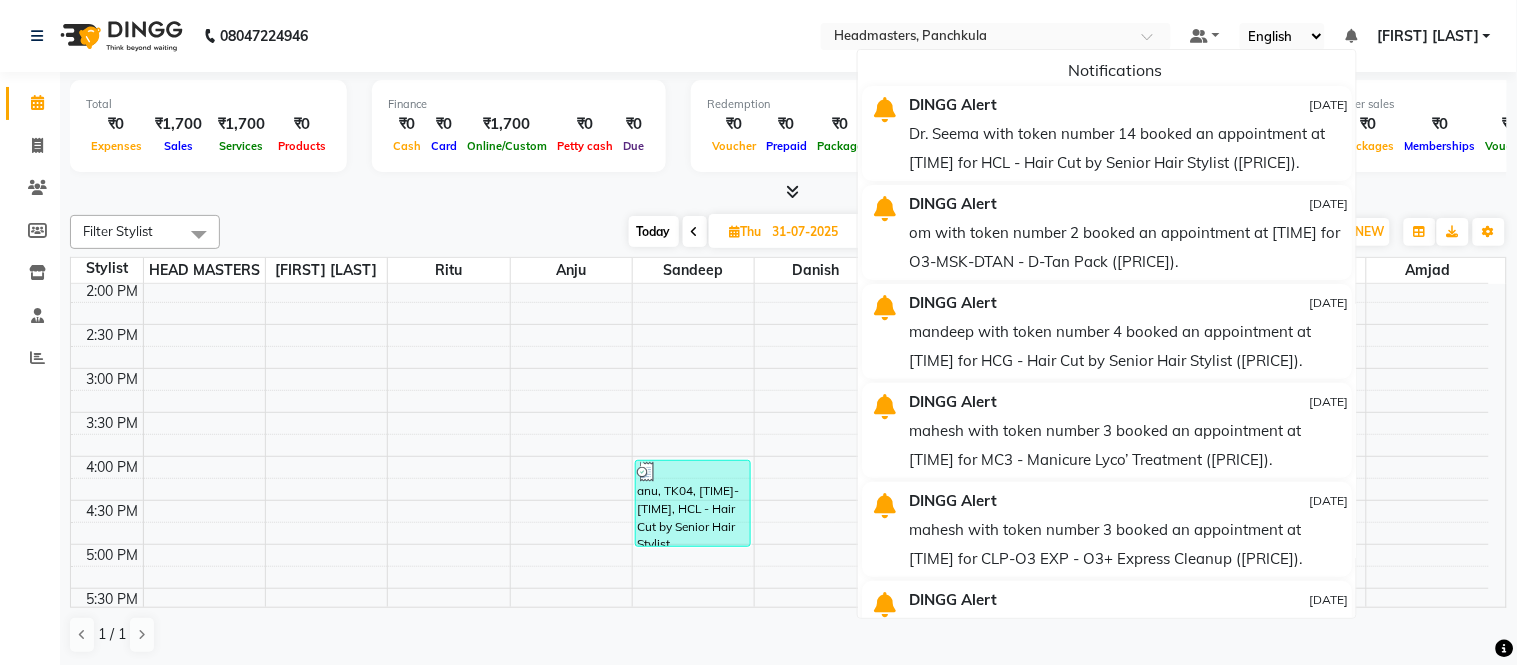 click on "08047224946 Select Location × Headmasters, Panchkula Default Panel My Panel English ENGLISH Español العربية मराठी हिंदी ગુજરાતી தமிழ் 中文 Notifications  DINGG Alert   30-07-2025   Dr. Seema with token number 14 booked an appointment at 8:15 pm for HCL - Hair Cut by Senior Hair Stylist (₹1000).   DINGG Alert   30-07-2025   om with token number 2 booked an appointment at 11:30 am for O3-MSK-DTAN  - D-Tan Pack (₹1000).   DINGG Alert   29-07-2025   mandeep with token number 4 booked an appointment at 2:30 pm for HCG - Hair Cut by Senior Hair Stylist (₹600).   DINGG Alert   29-07-2025   mahesh with token number 3 booked an appointment at 2:45 pm for MC3 - Manicure Lyco’ Treatment (₹1800).   DINGG Alert   29-07-2025   mahesh with token number 3 booked an appointment at 2:00 pm for CLP-O3 EXP  - O3+ Express Cleanup (₹2000).   DINGG Alert   29-07-2025   DINGG Alert   27-07-2025   DINGG Alert   27-07-2025   DINGG Alert   27-07-2025   DINGG Alert" 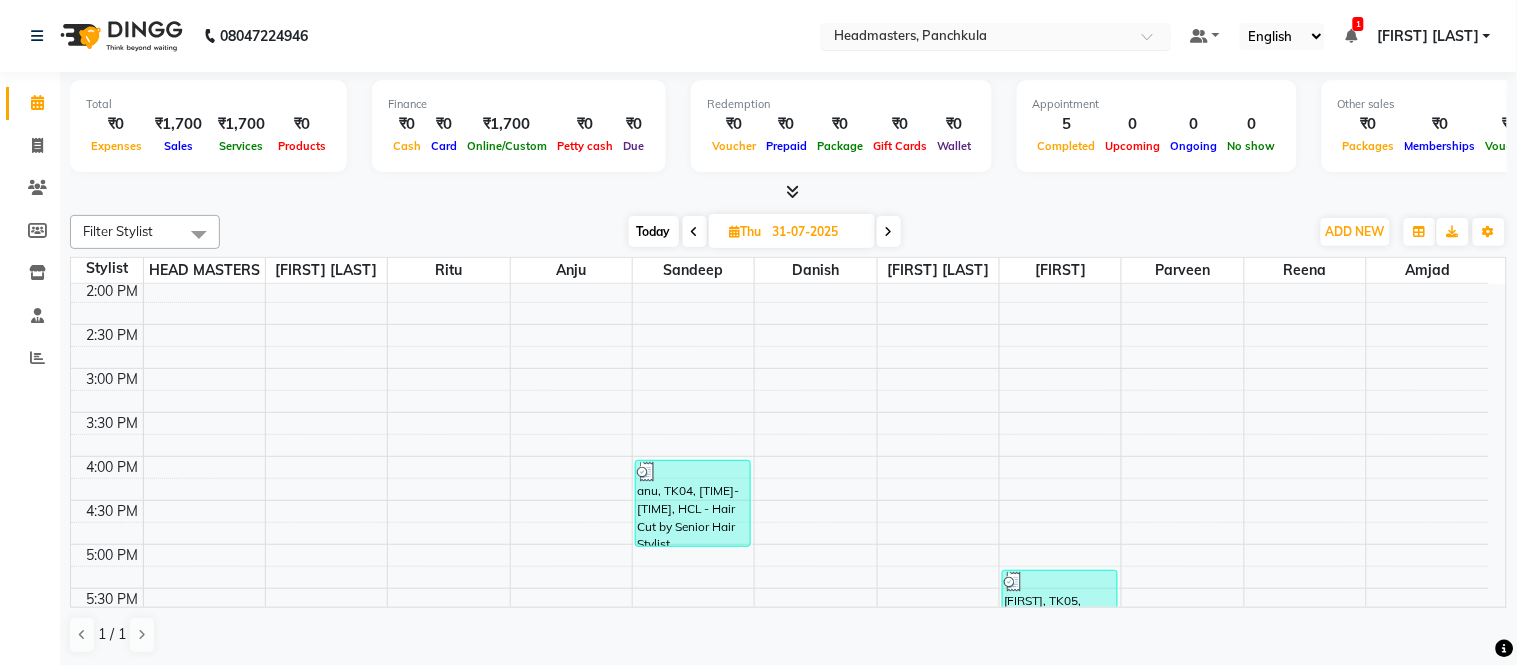 click at bounding box center (976, 38) 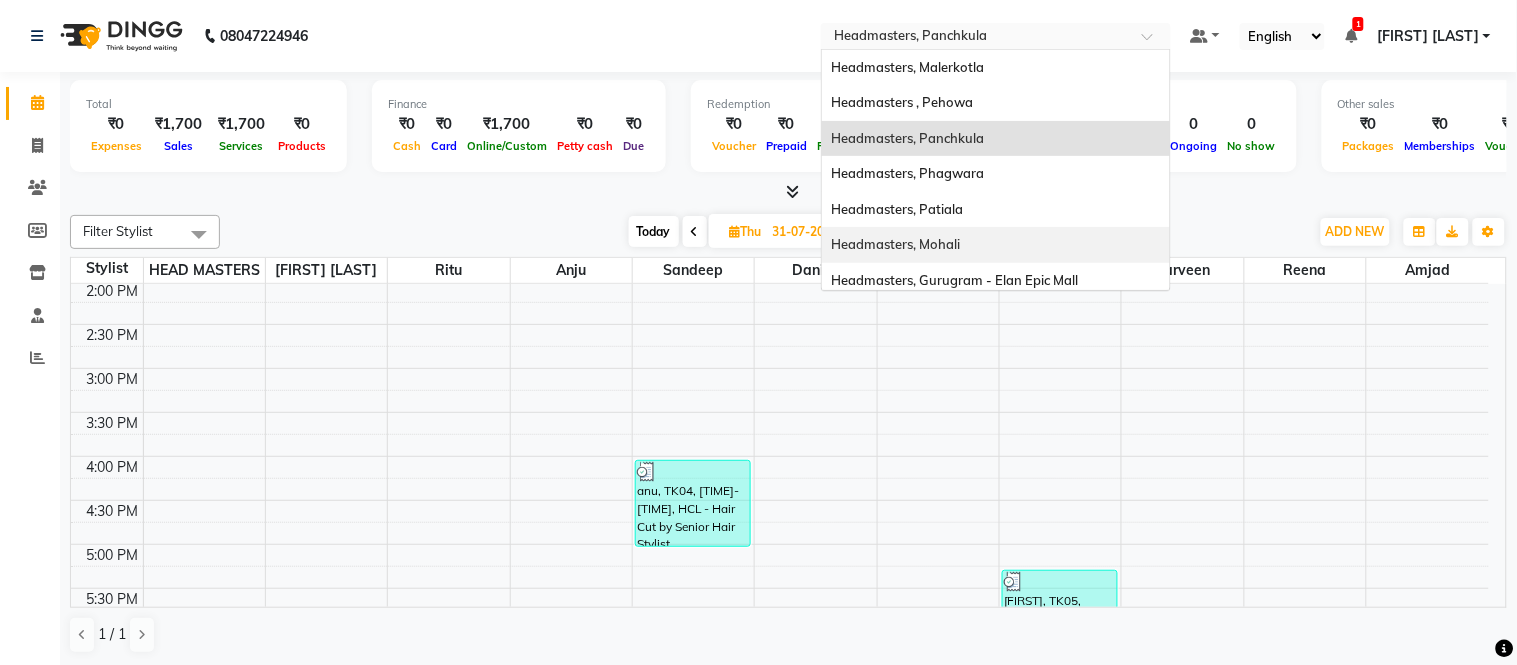 click on "Headmasters, Mohali" at bounding box center (996, 245) 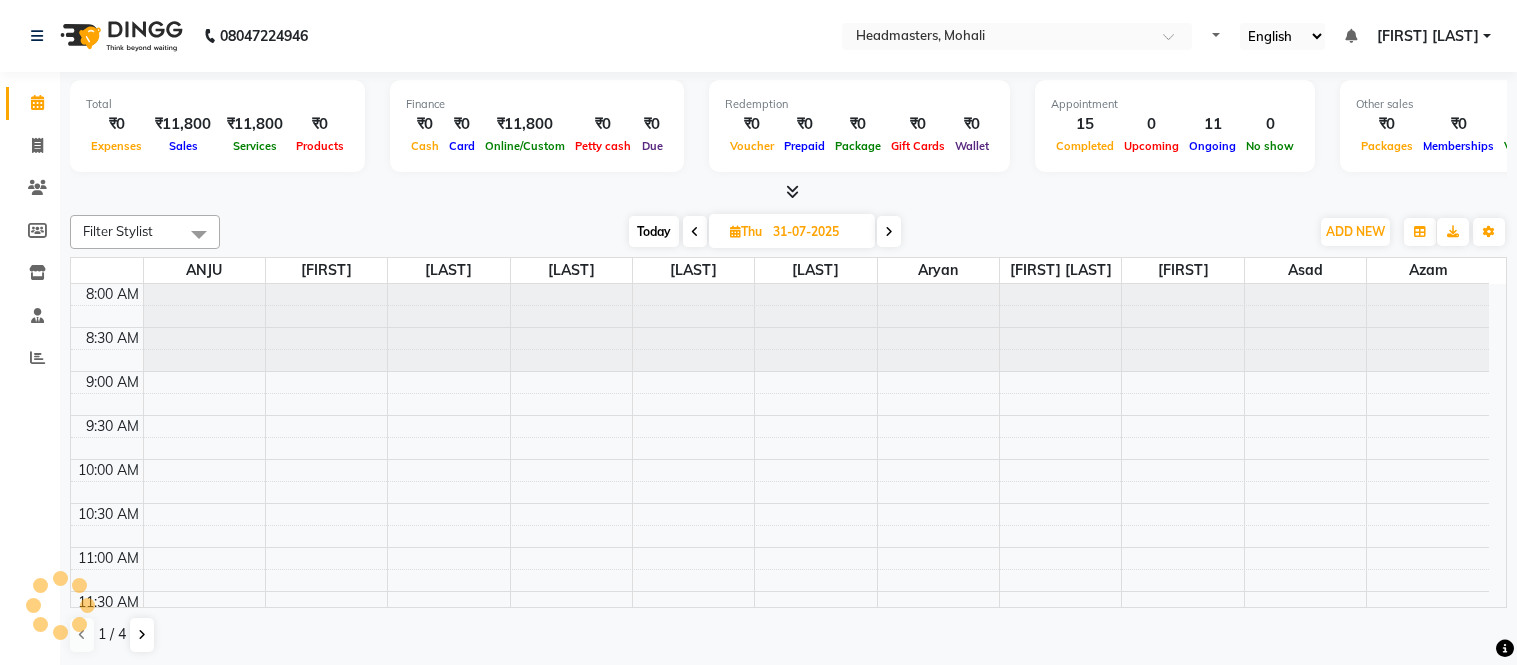 scroll, scrollTop: 0, scrollLeft: 0, axis: both 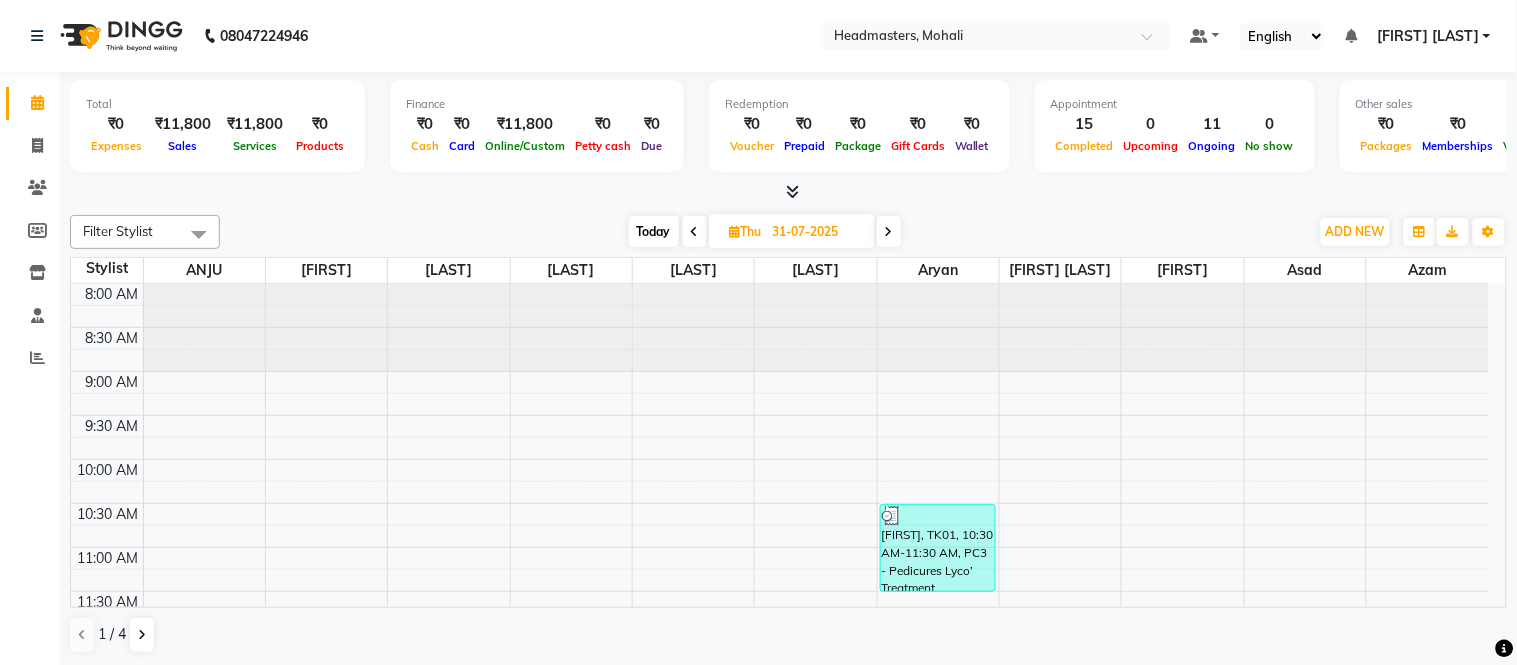 click at bounding box center (792, 191) 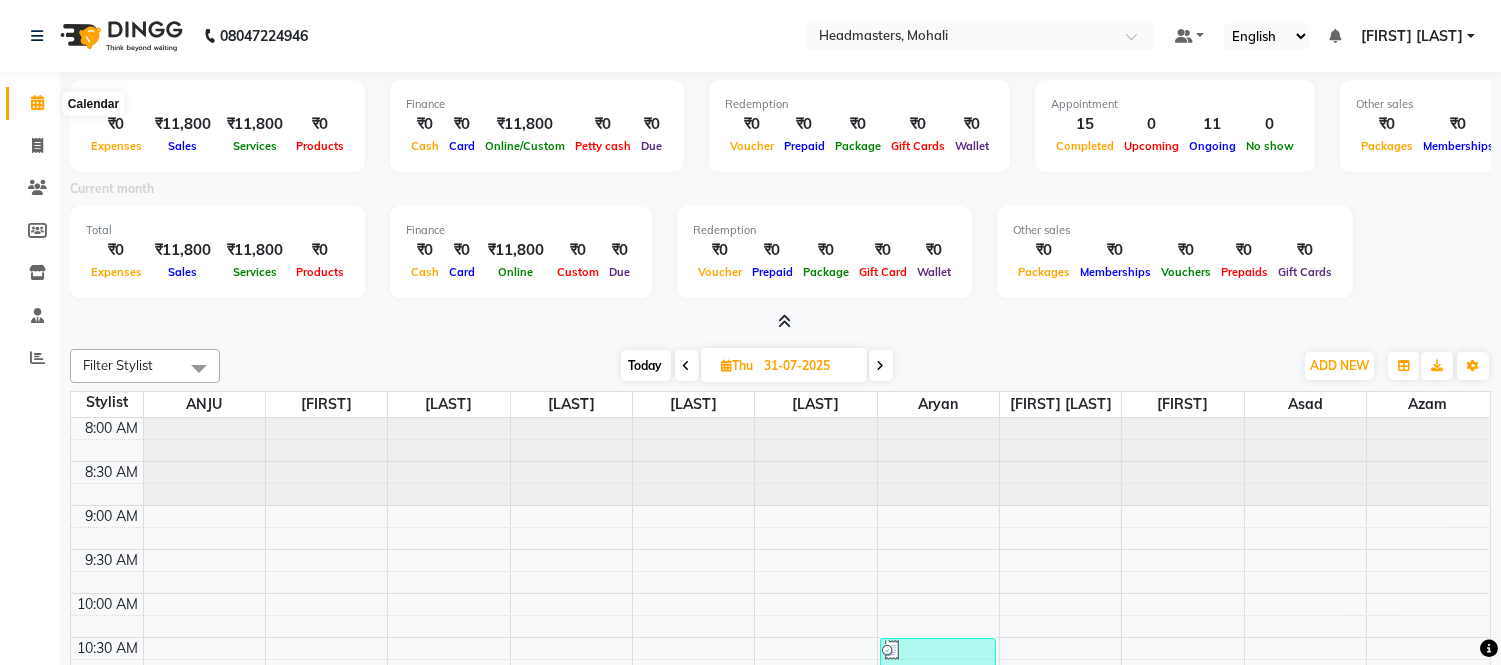 click 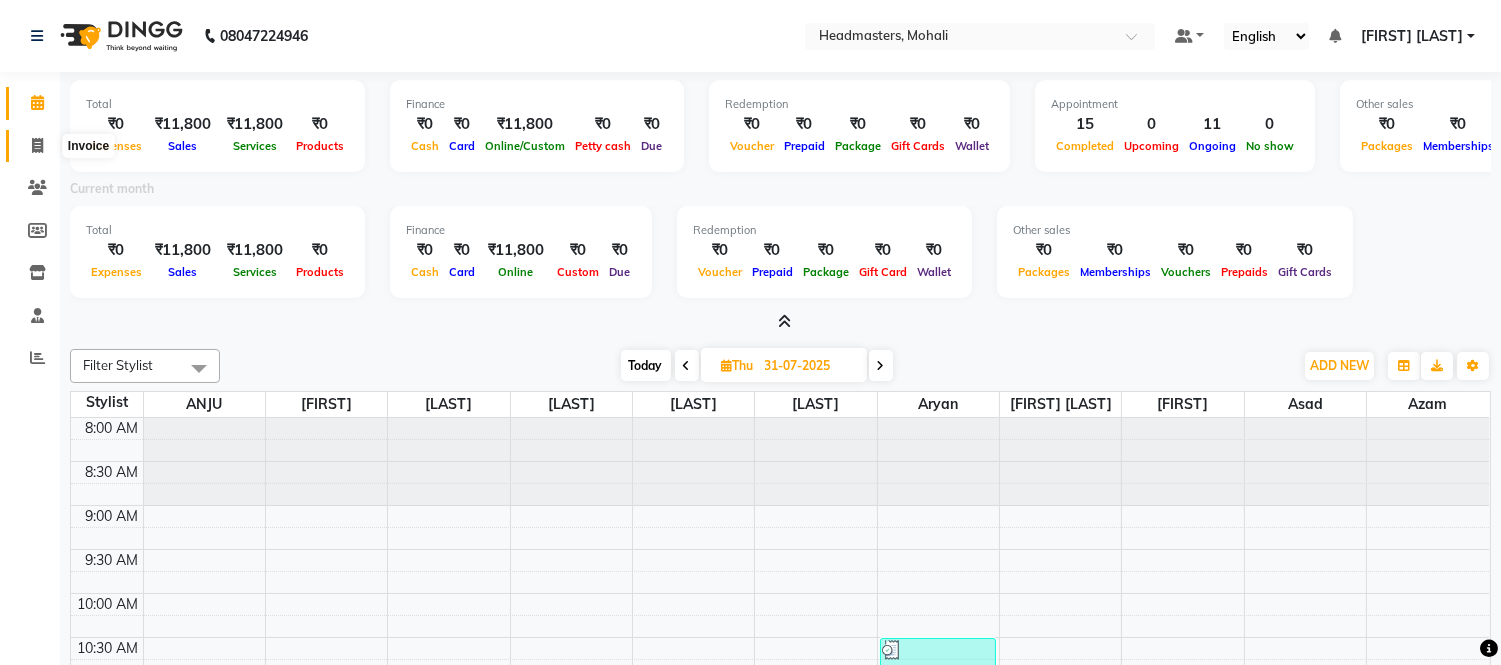 select on "service" 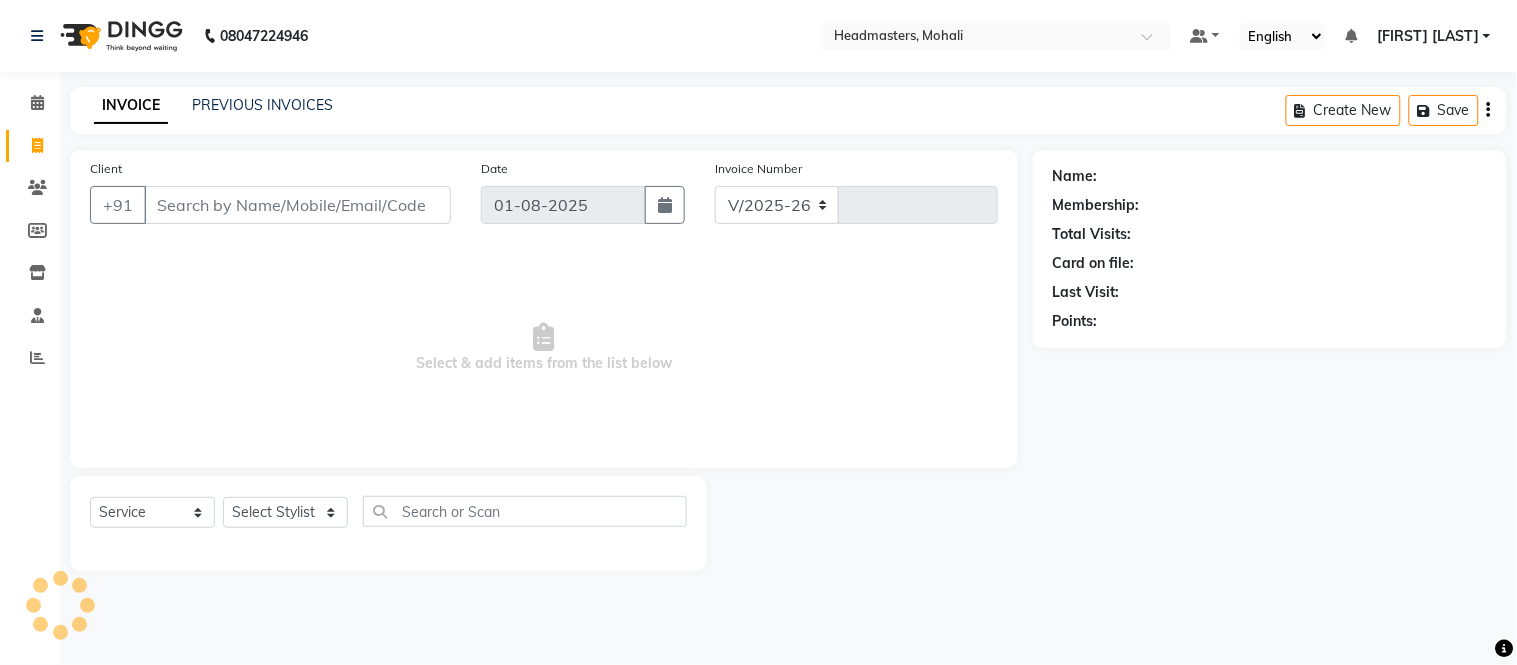 select on "6604" 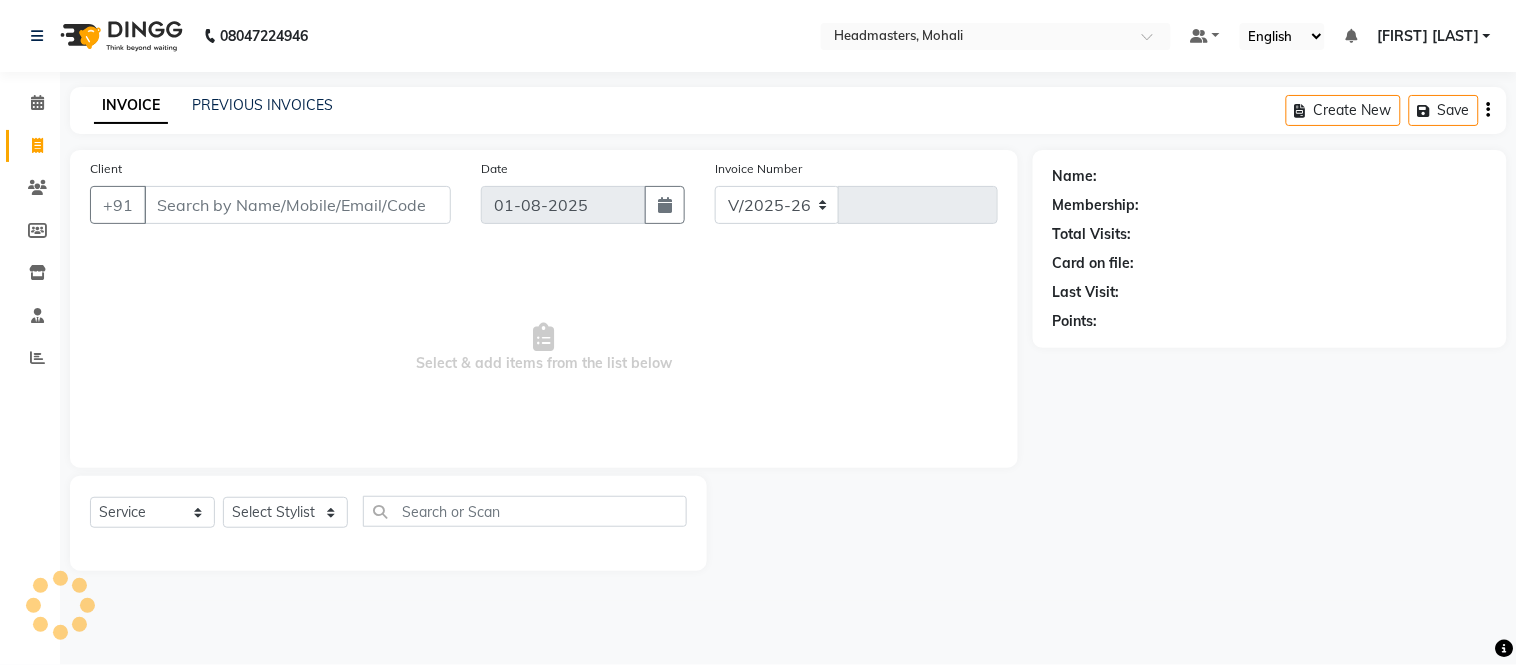 type on "6802" 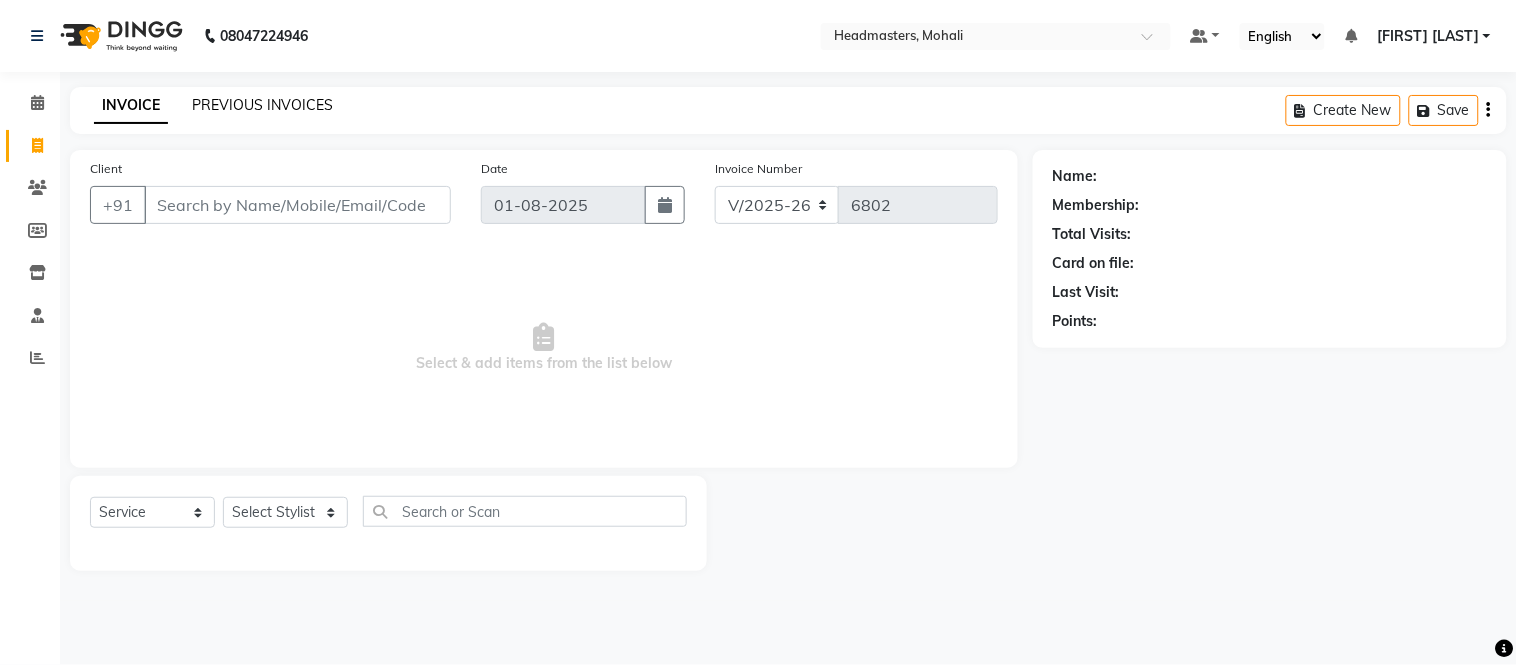 click on "PREVIOUS INVOICES" 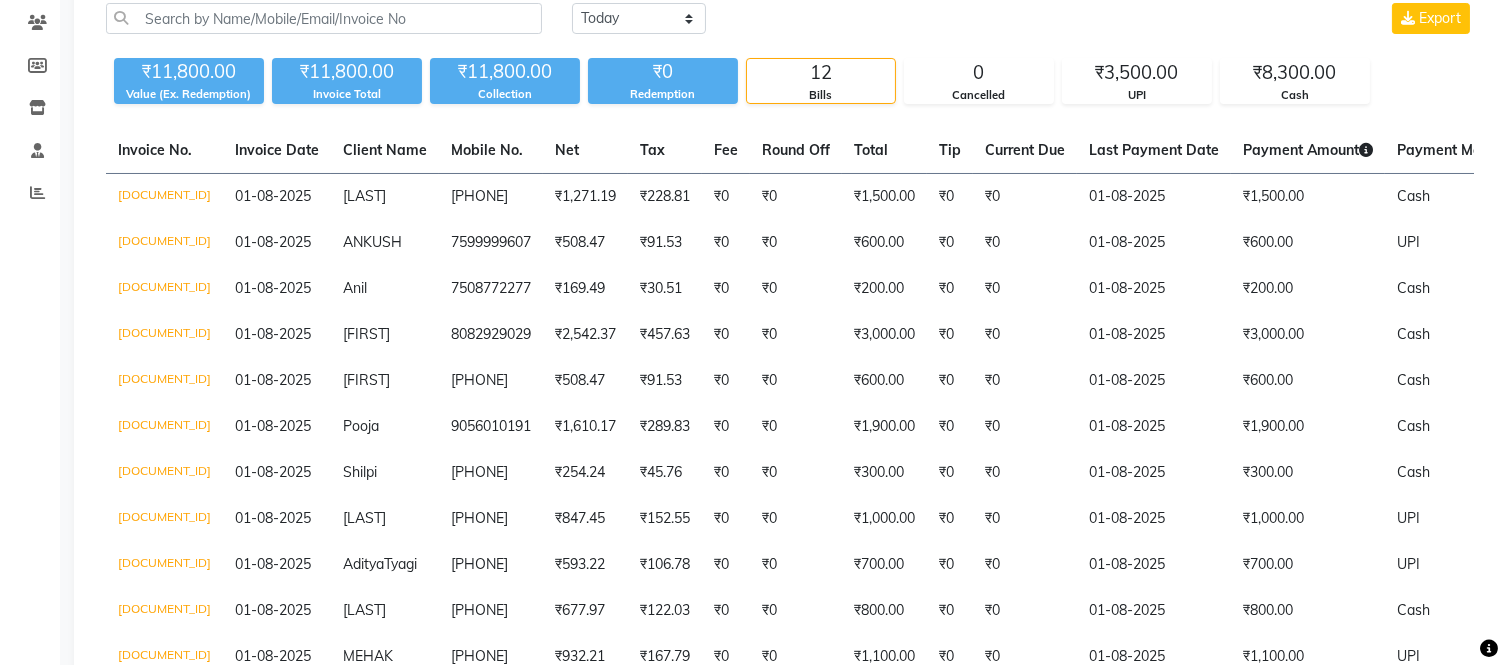 scroll, scrollTop: 347, scrollLeft: 0, axis: vertical 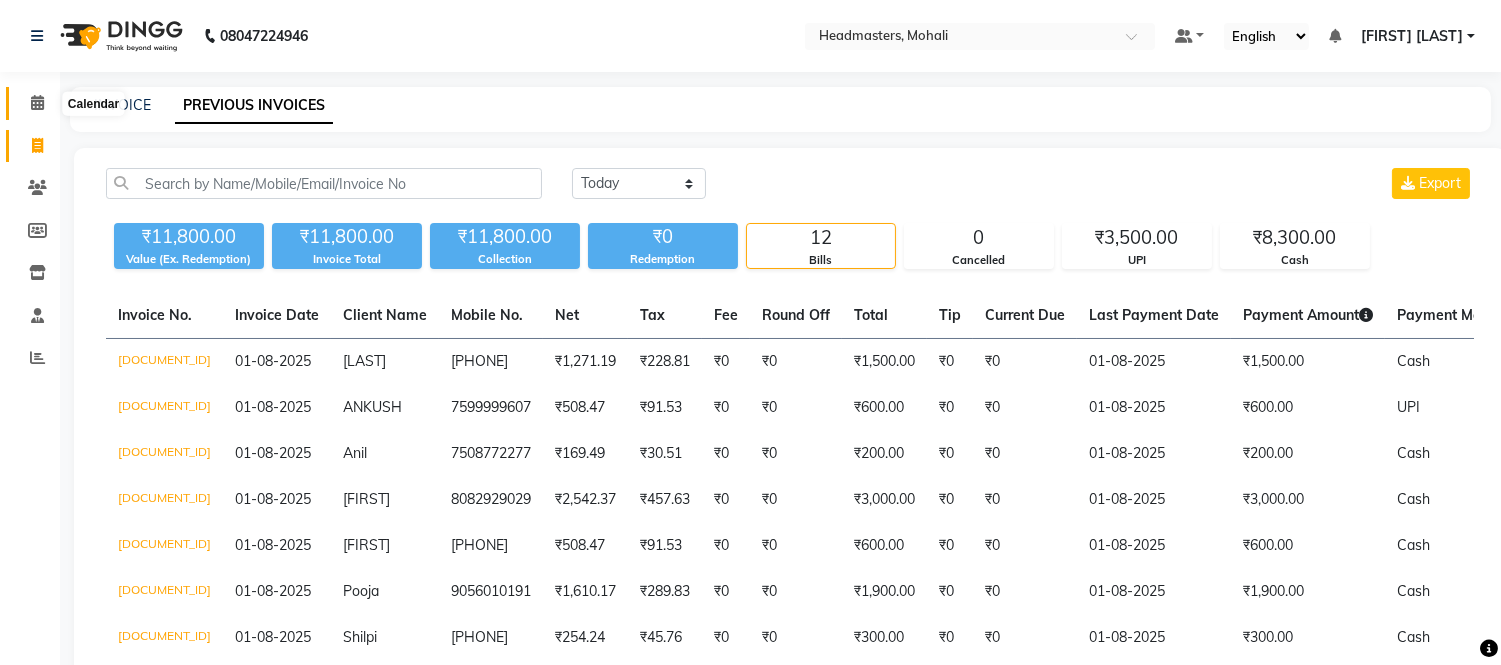 click 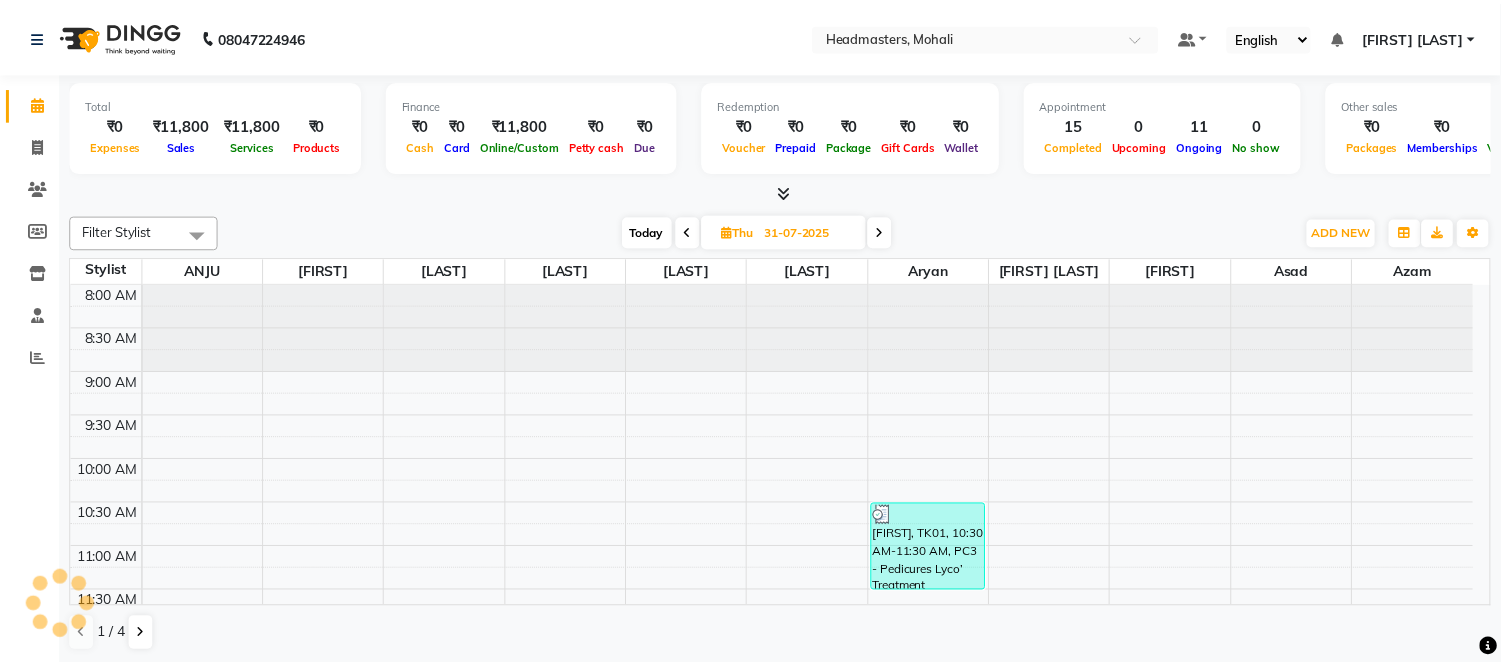 scroll, scrollTop: 531, scrollLeft: 0, axis: vertical 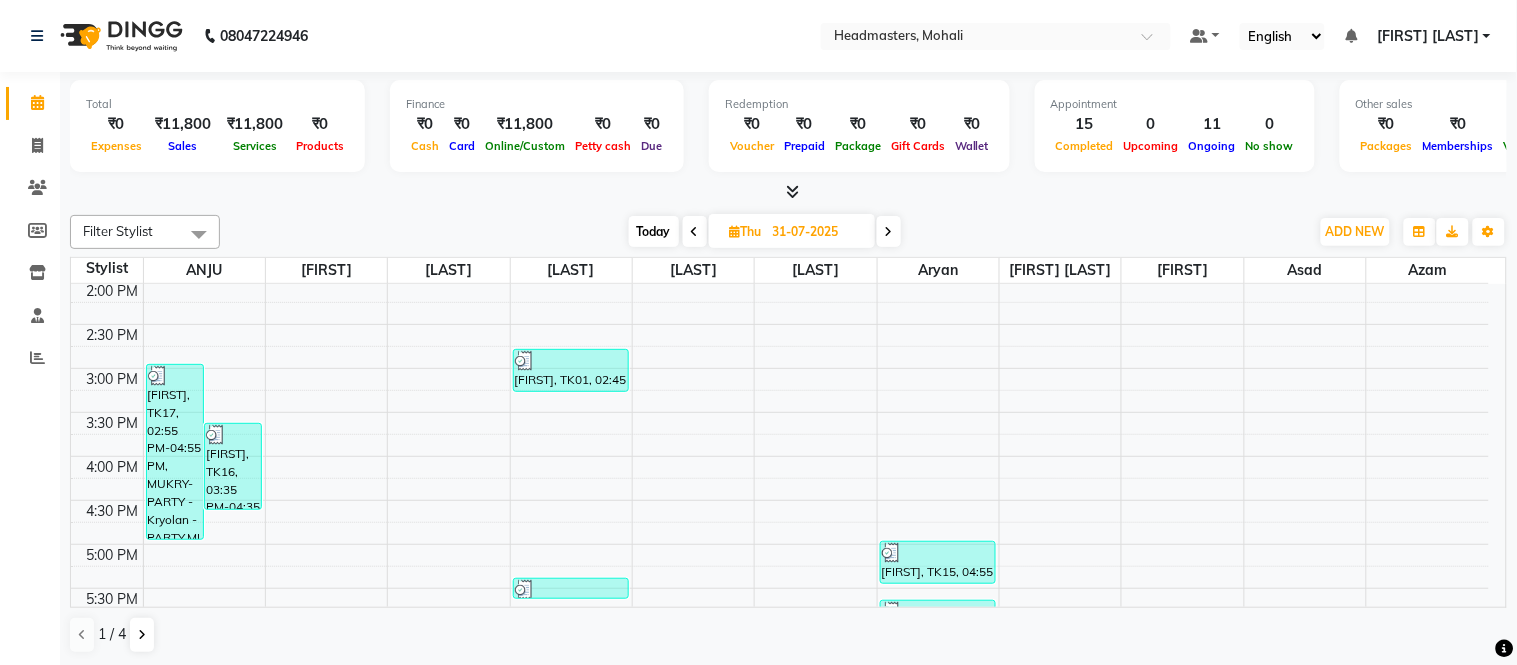 click at bounding box center (792, 191) 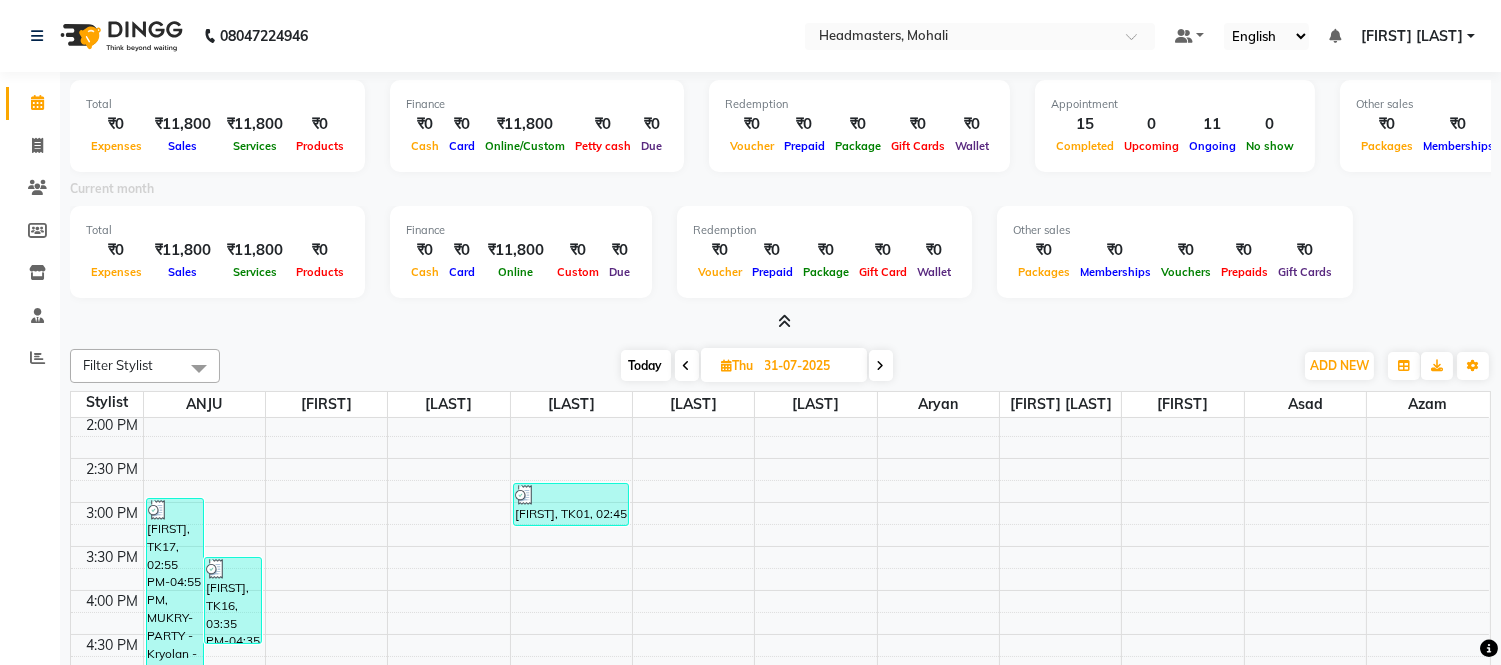click on "08047224946 Select Location × Headmasters, Mohali Default Panel My Panel English ENGLISH Español العربية मराठी हिंदी ગુજરાતી தமிழ் 中文 Notifications nothing to show Ajay Kumar Manage Profile Change Password Sign out  Version:3.15.11" 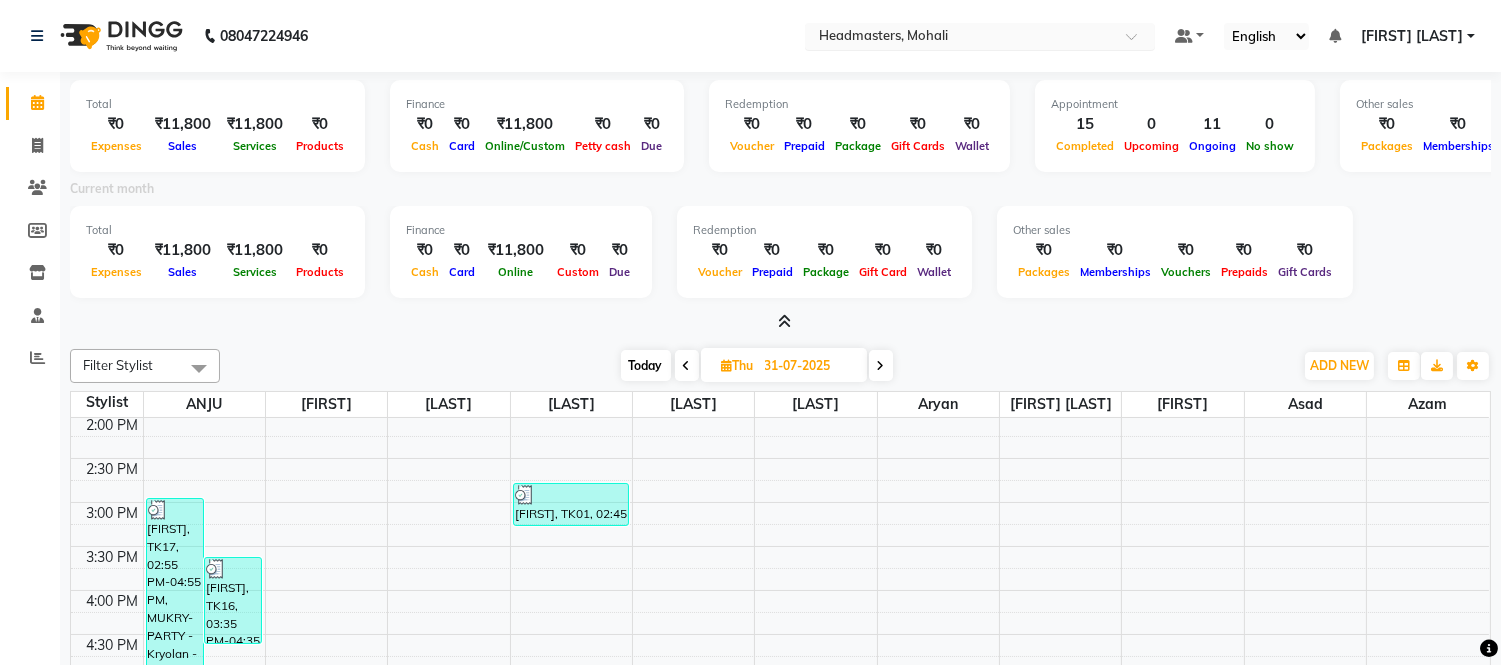 click at bounding box center [960, 38] 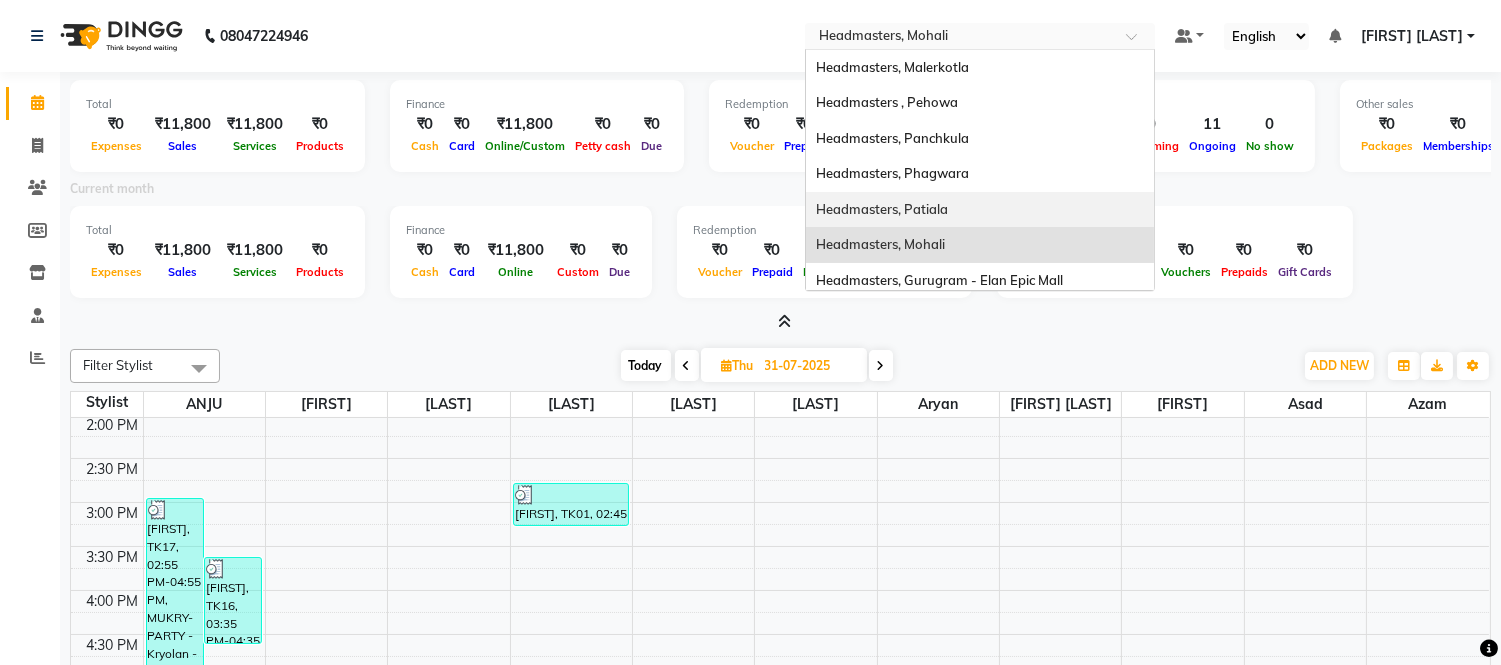 click on "Headmasters, Patiala" at bounding box center [882, 209] 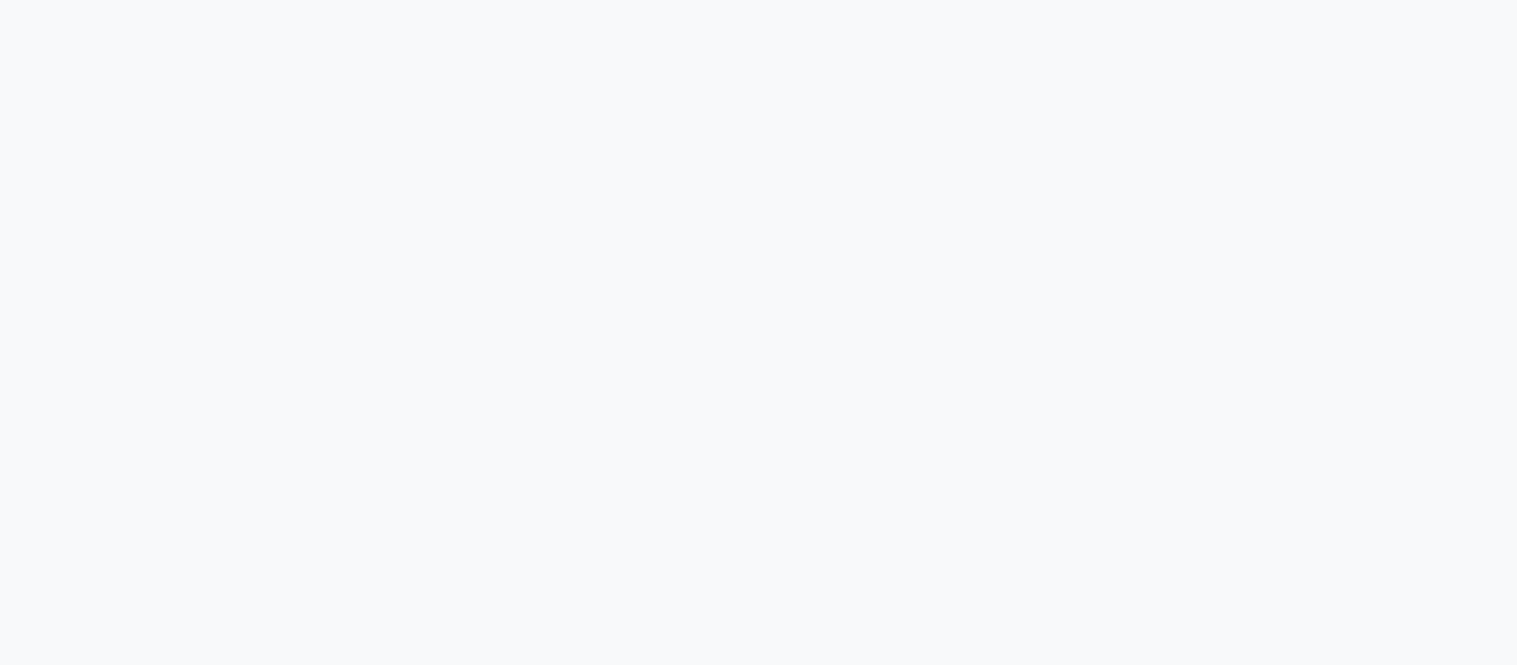scroll, scrollTop: 0, scrollLeft: 0, axis: both 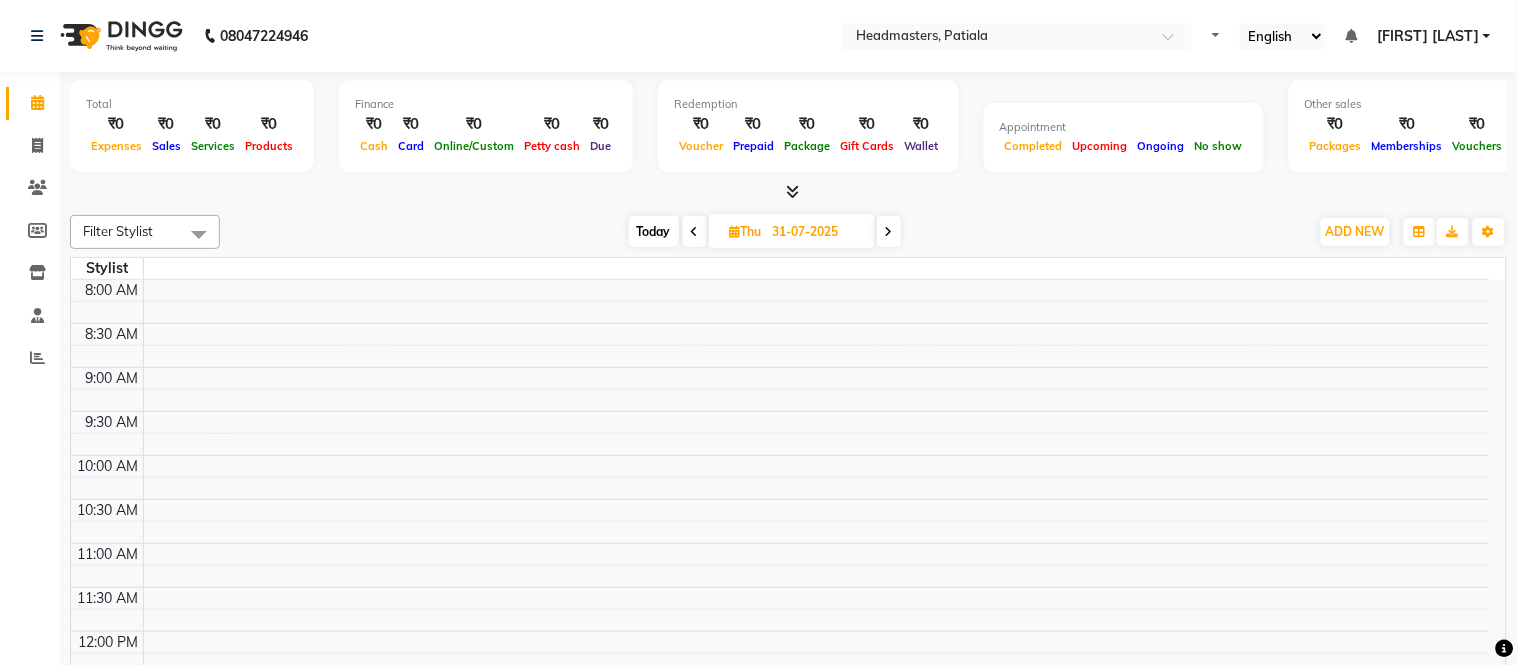 select on "en" 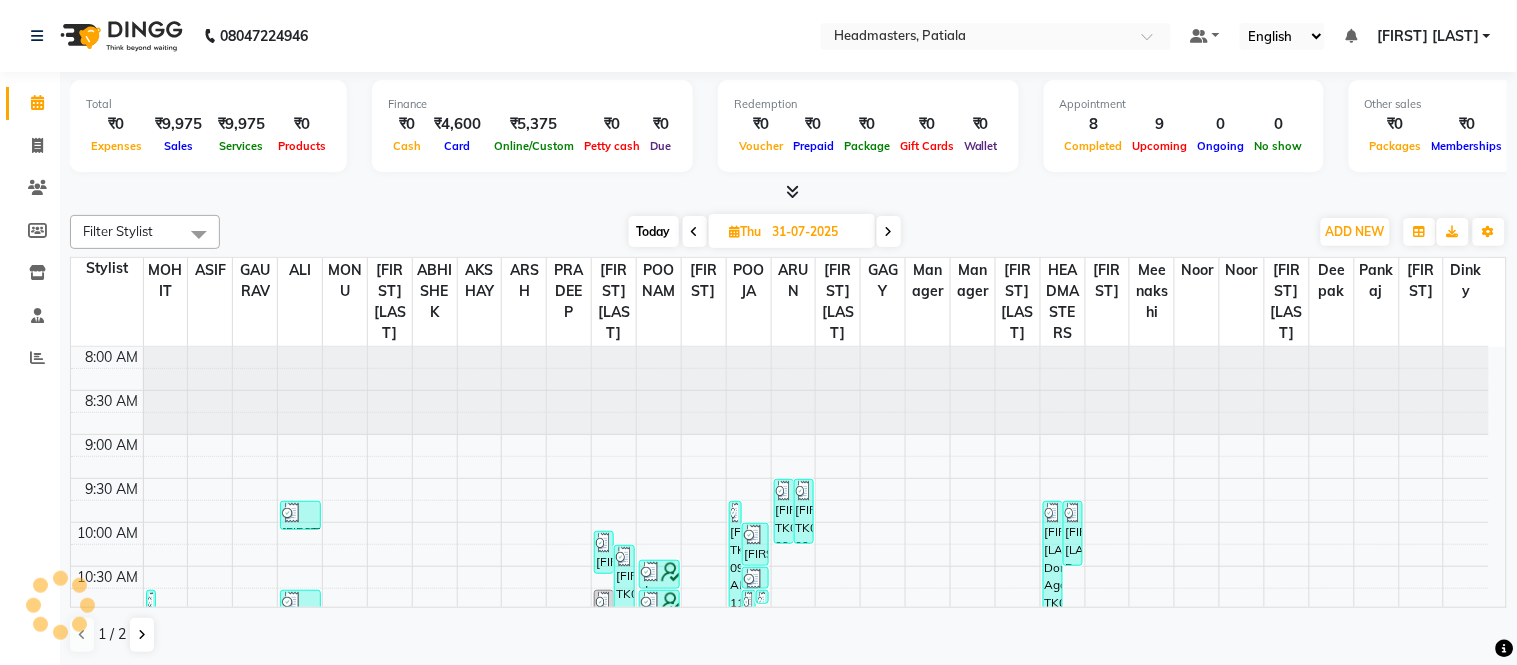scroll, scrollTop: 0, scrollLeft: 0, axis: both 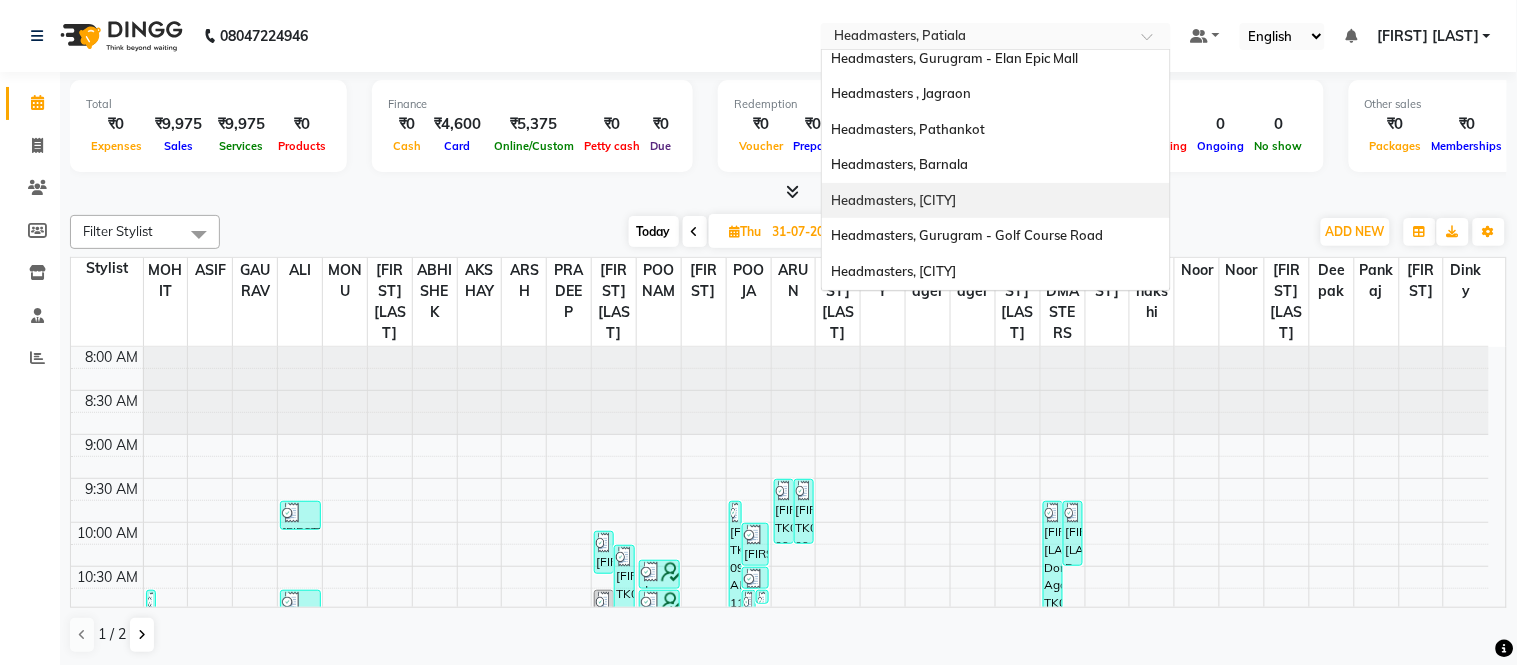 click on "[COMPANY], [CITY]" at bounding box center (996, 201) 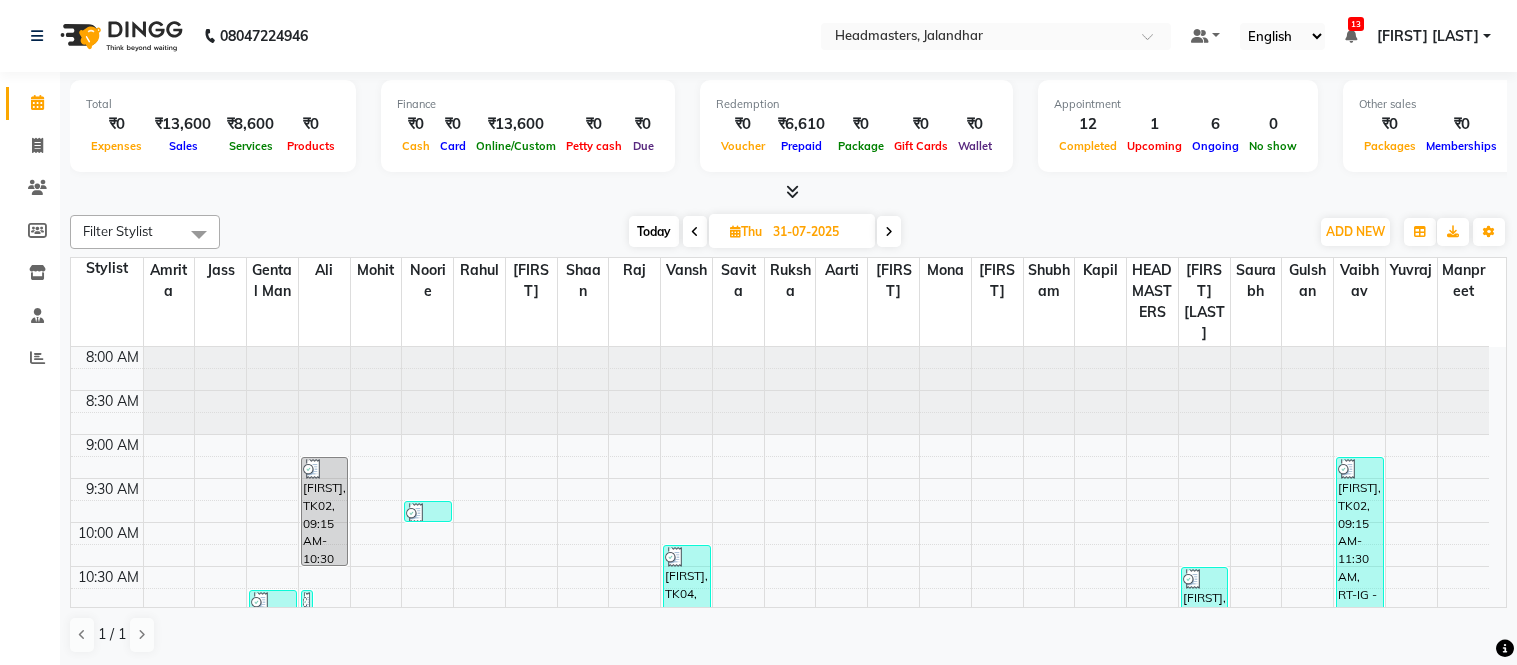 scroll, scrollTop: 0, scrollLeft: 0, axis: both 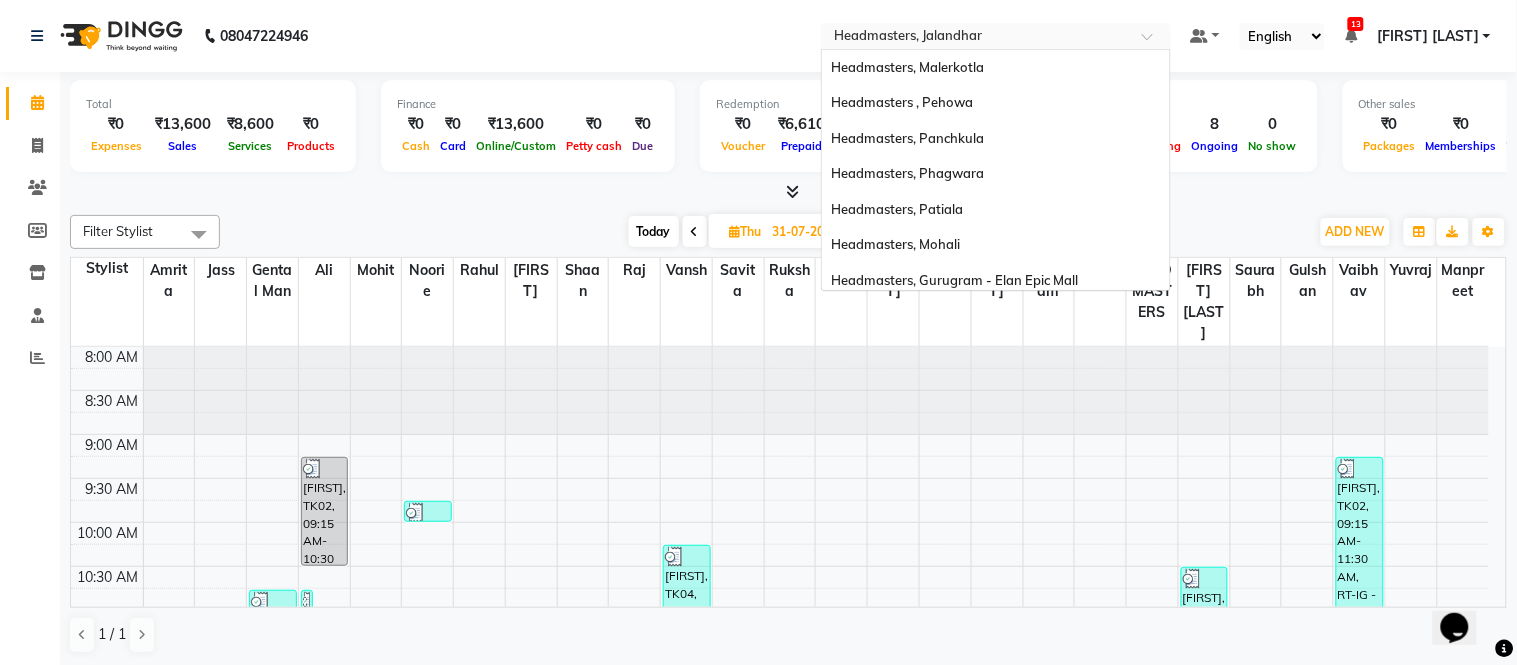 click at bounding box center [976, 38] 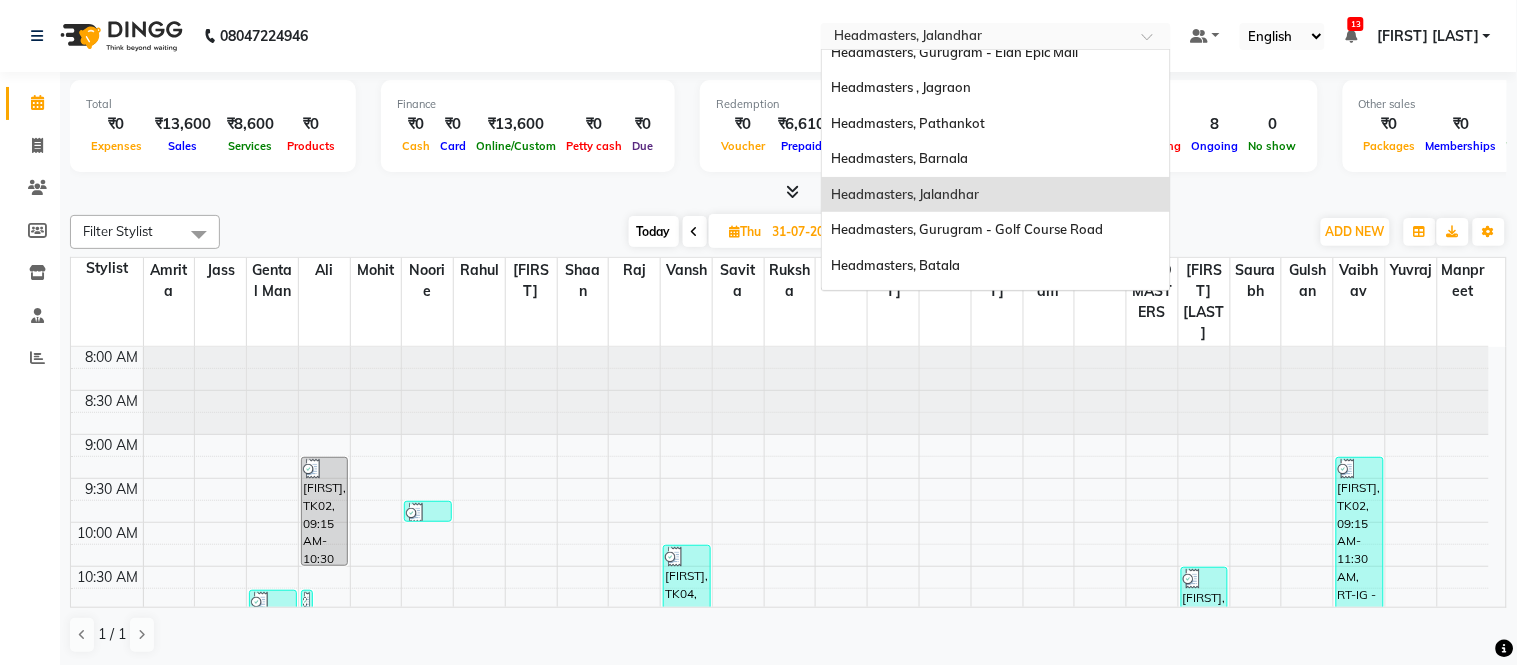 scroll, scrollTop: 0, scrollLeft: 0, axis: both 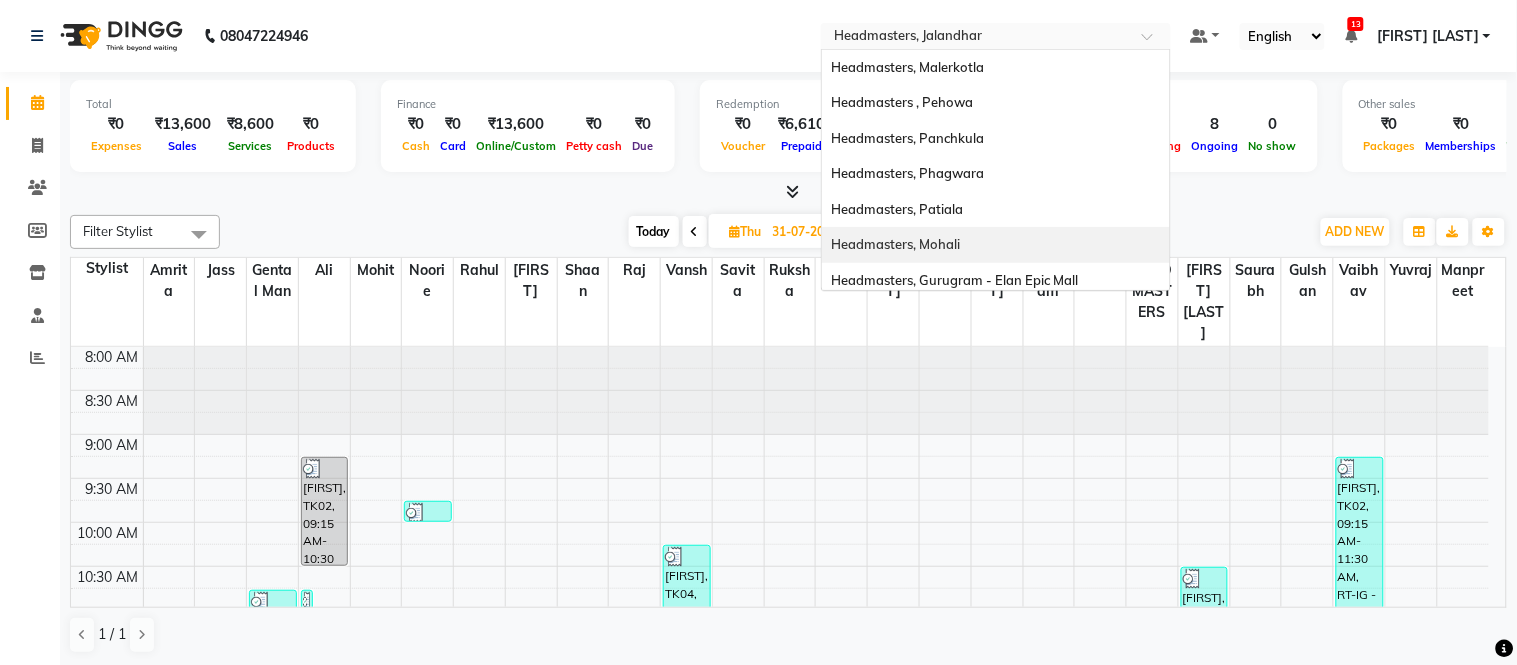 click on "Headmasters, Mohali" at bounding box center (896, 244) 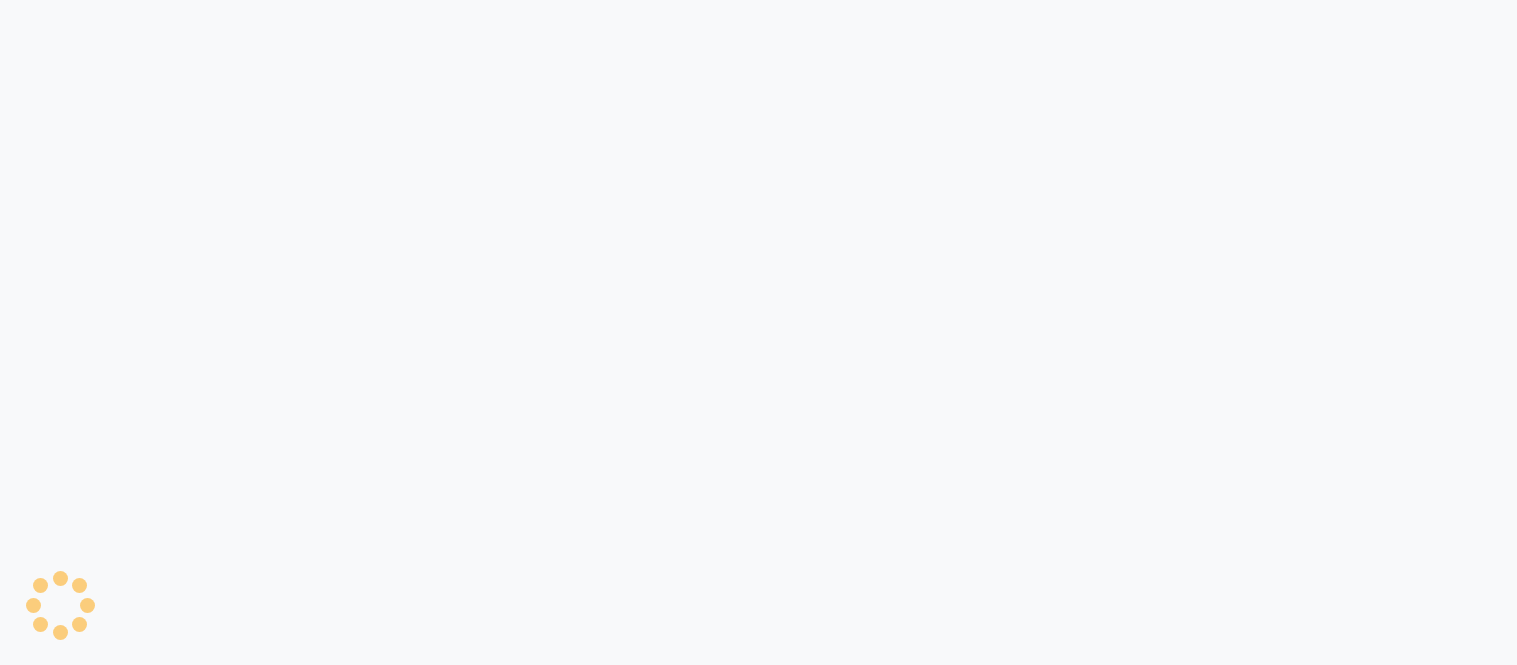 scroll, scrollTop: 0, scrollLeft: 0, axis: both 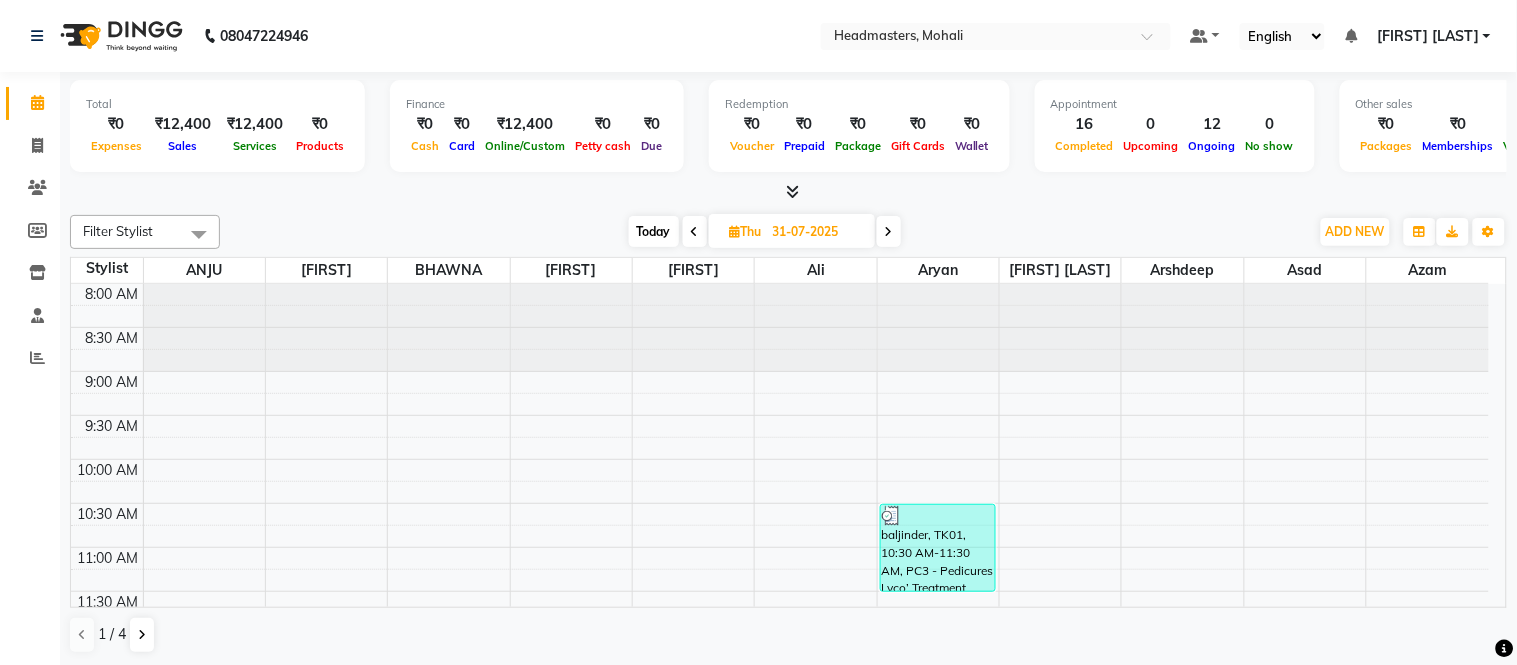 click on "[PHONE] Select Location × Headmasters, Mohali Default Panel My Panel English ENGLISH Español العربية मराठी हिंदी ગુજરાતી தமிழ் 中文 Notifications nothing to show [FIRST] [LAST] Manage Profile Change Password Sign out Version:3.15.11" 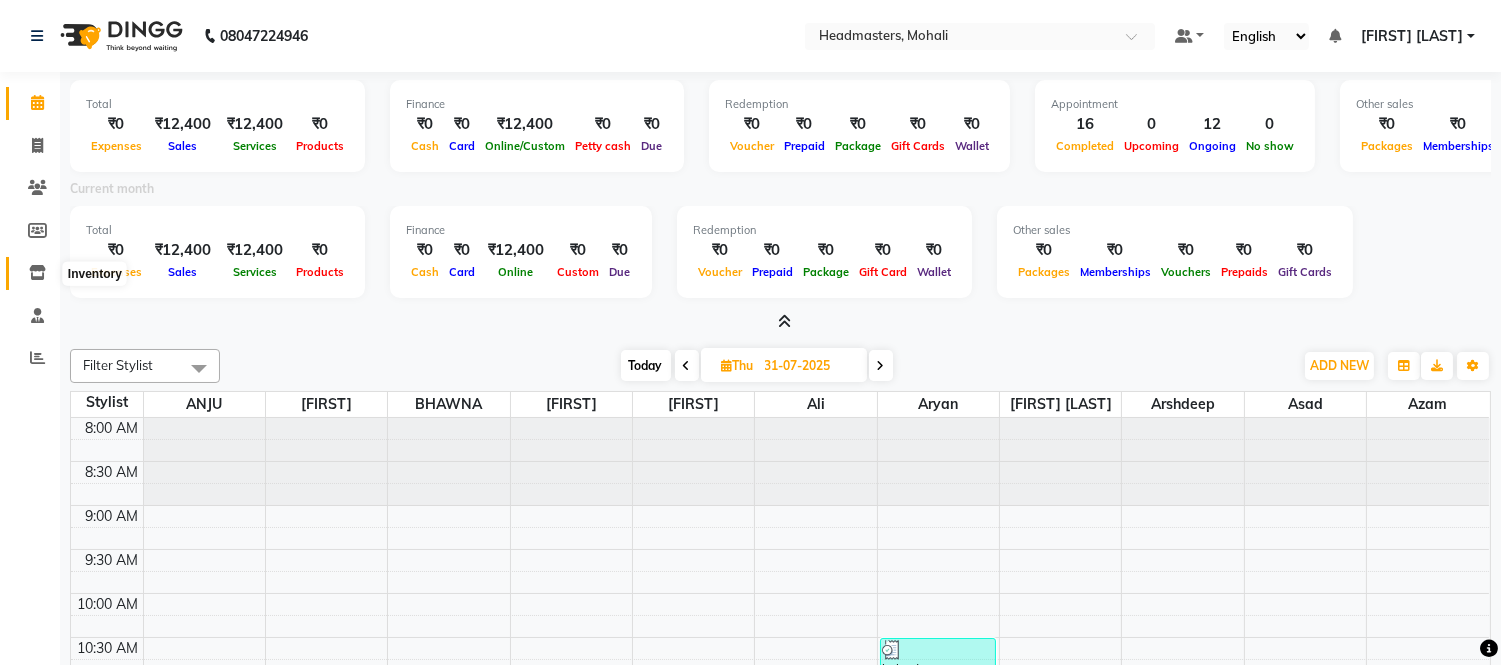 click 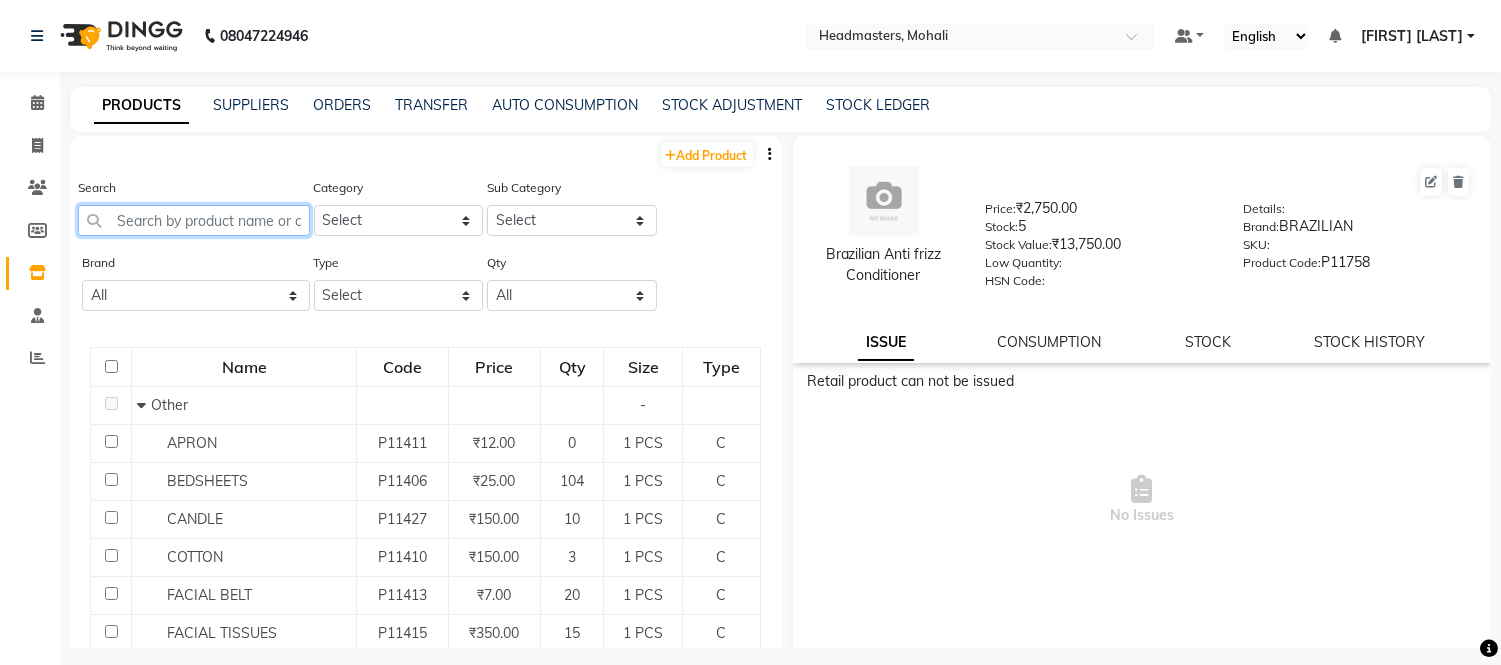 click 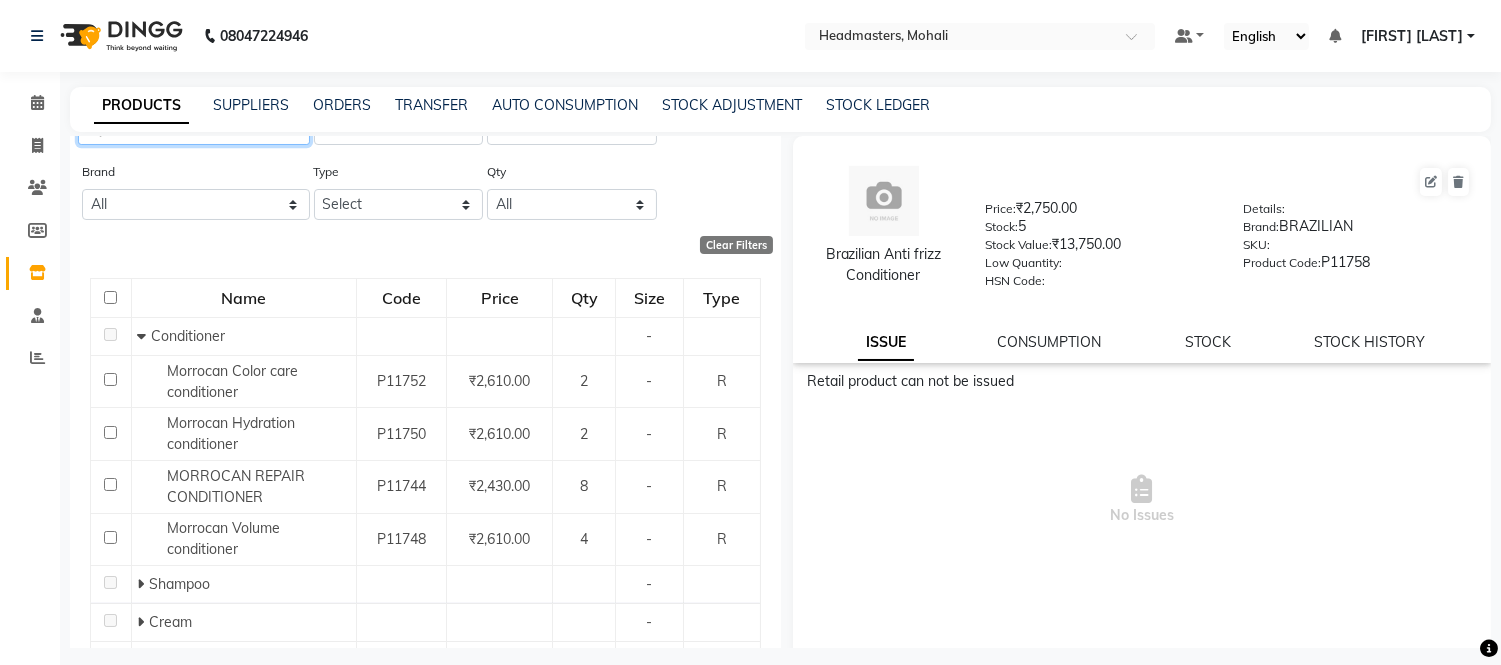 scroll, scrollTop: 184, scrollLeft: 0, axis: vertical 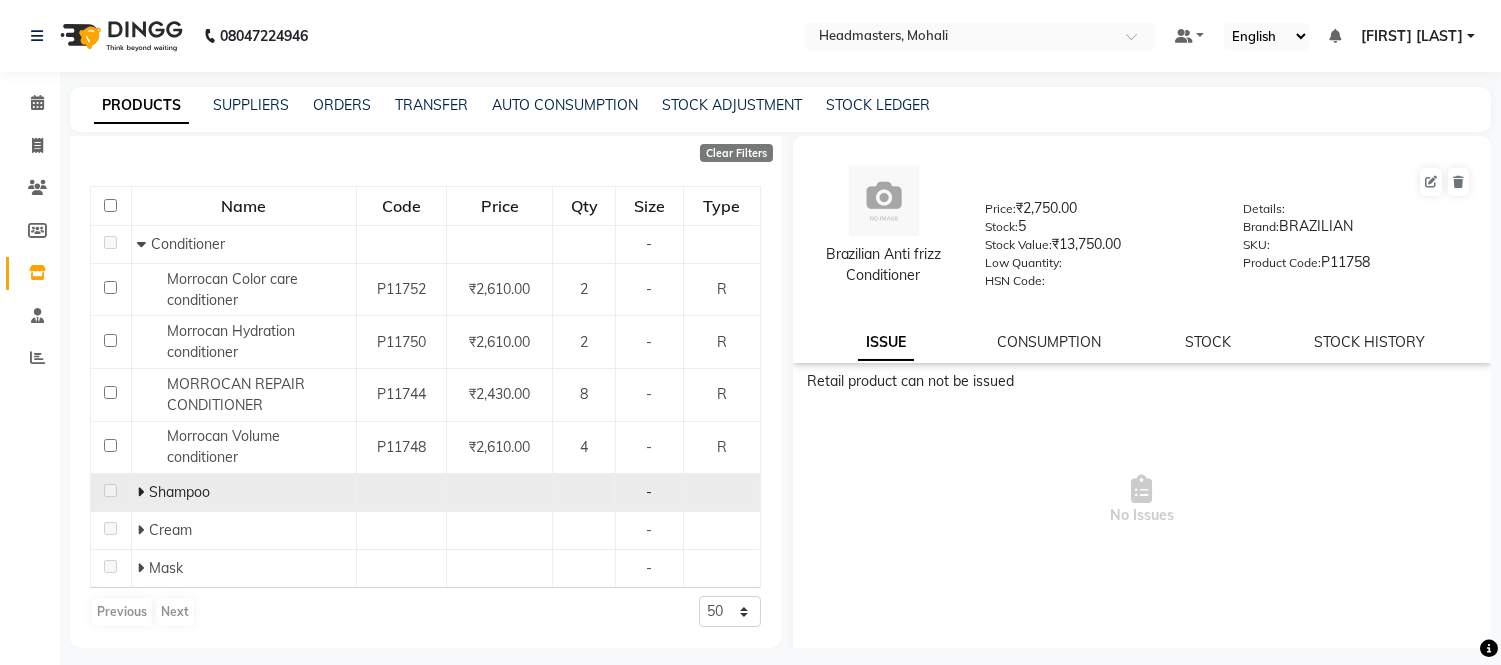 type on "Morr" 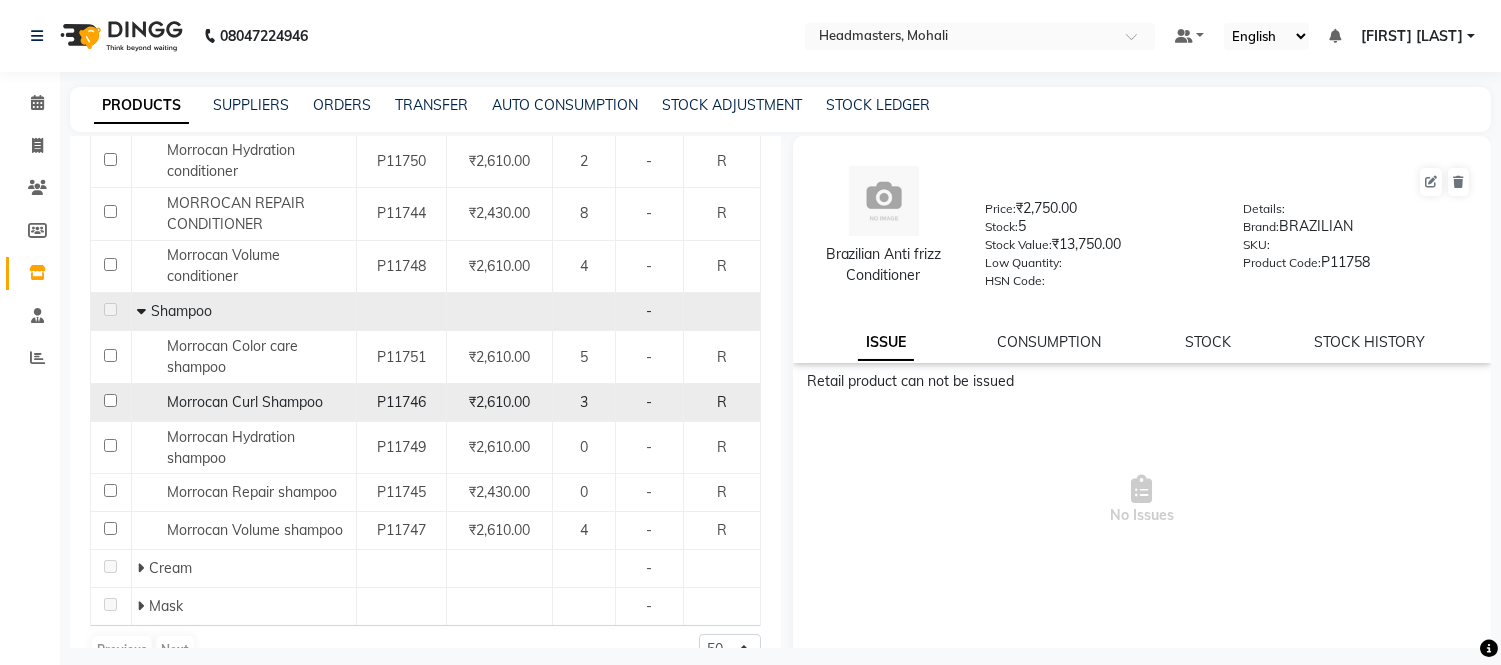 scroll, scrollTop: 404, scrollLeft: 0, axis: vertical 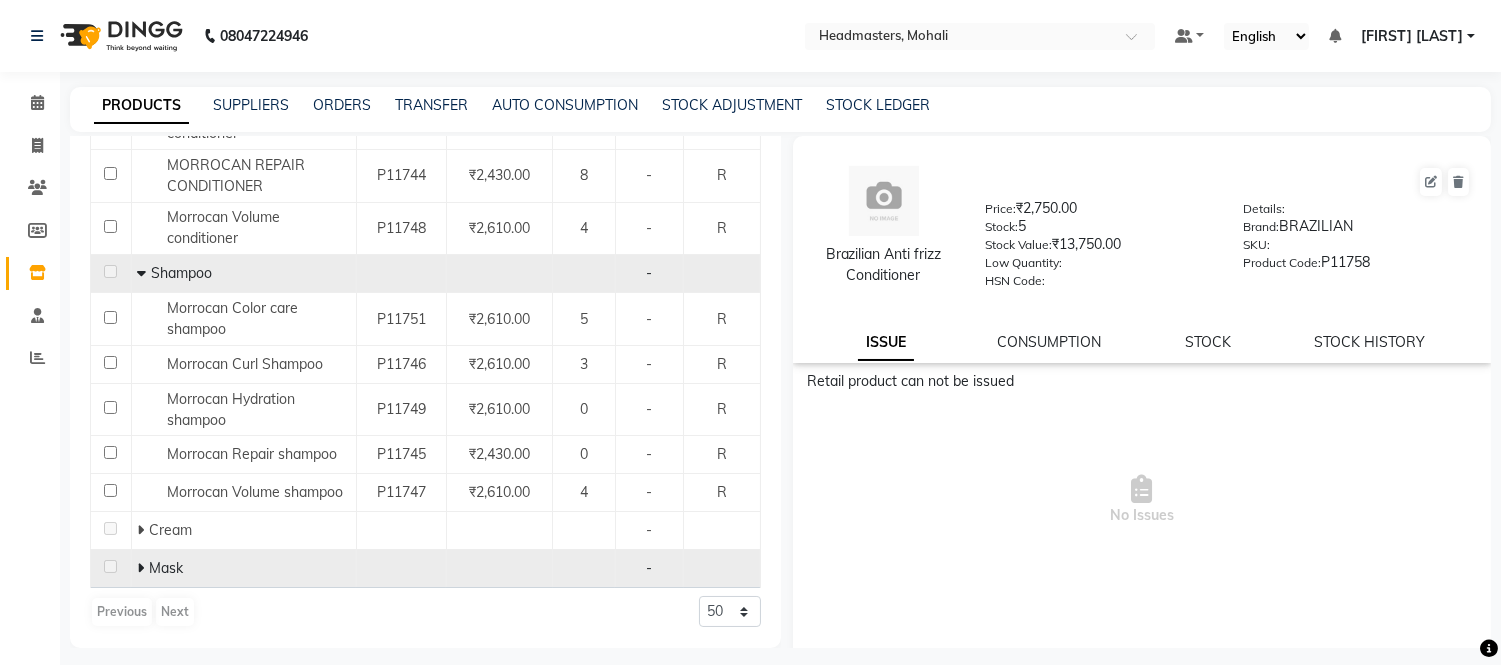 click 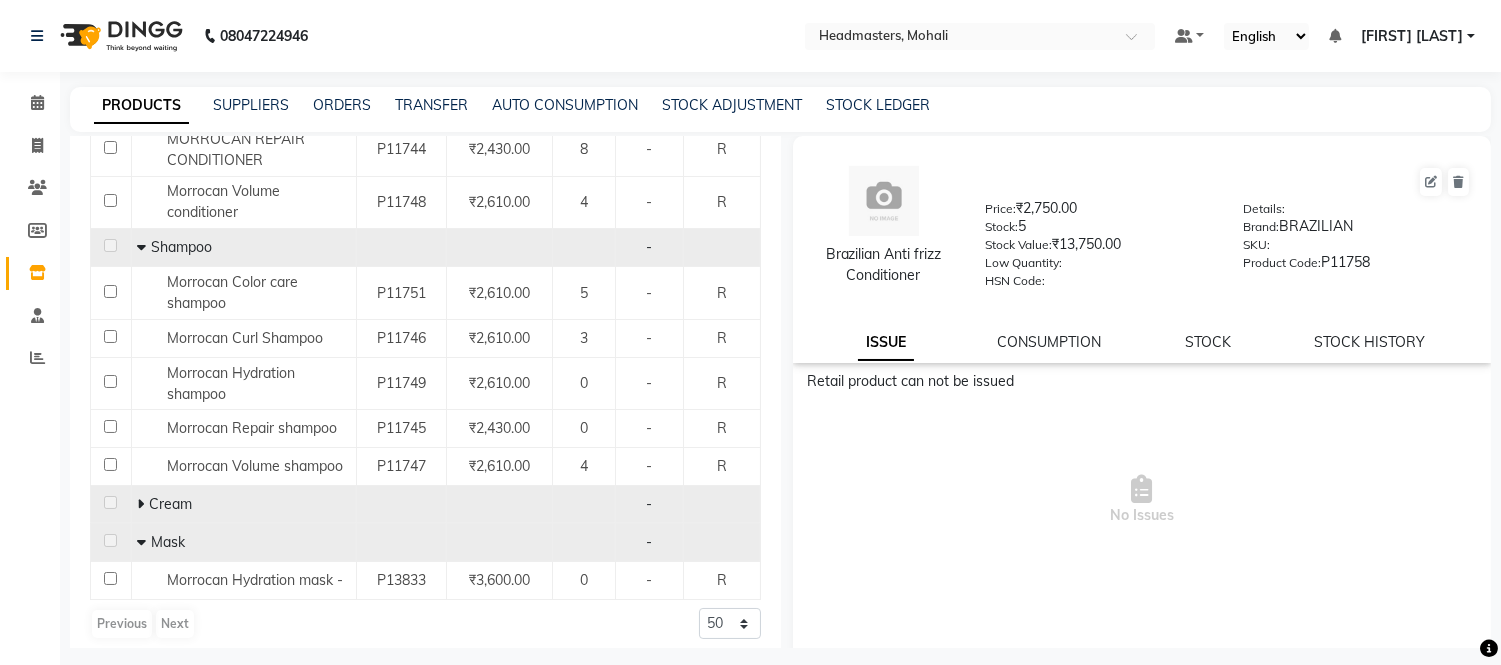 scroll, scrollTop: 442, scrollLeft: 0, axis: vertical 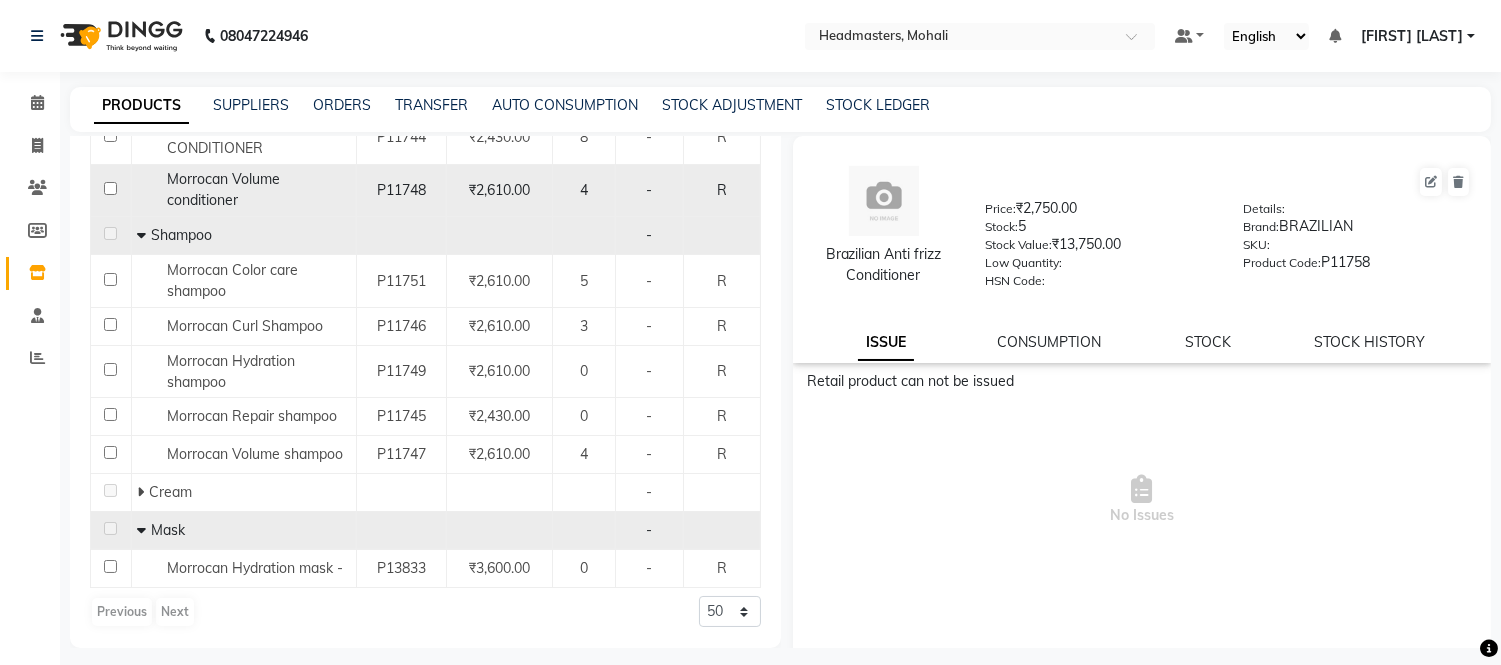 click on "-" 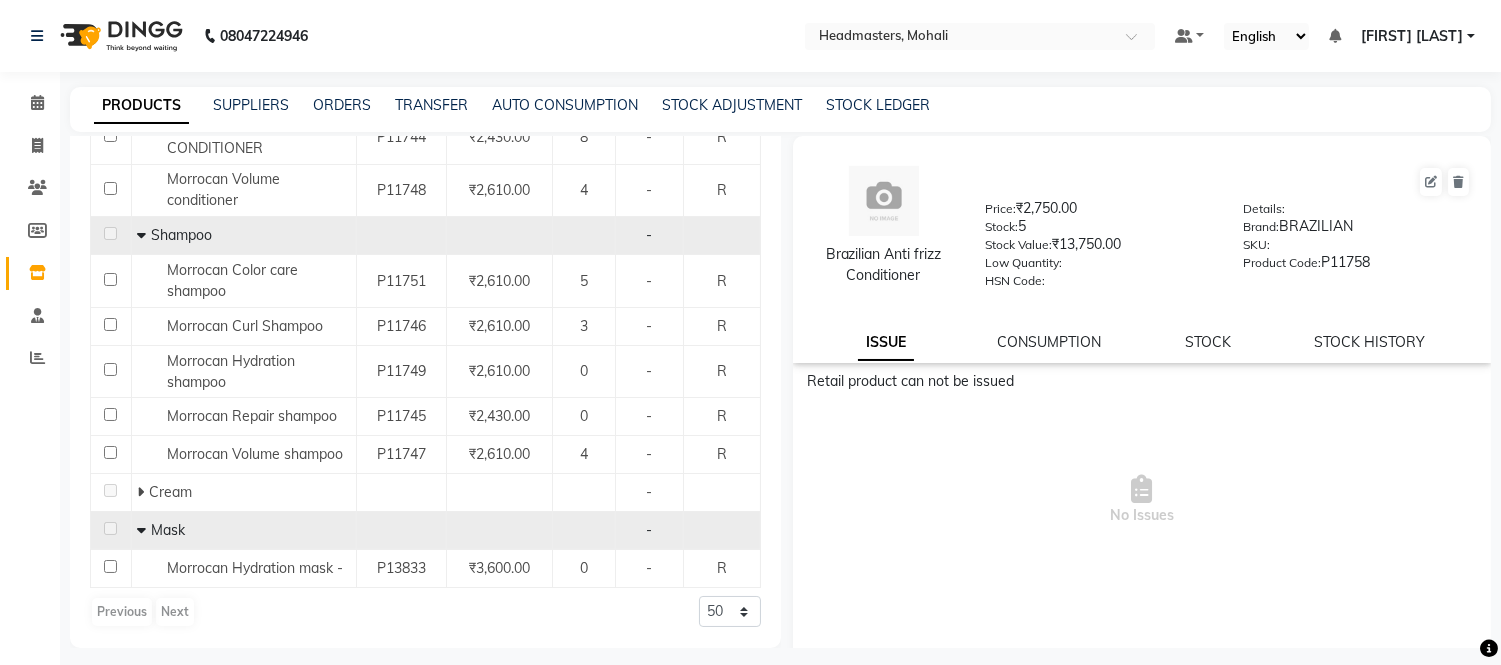 click on "Shampoo" 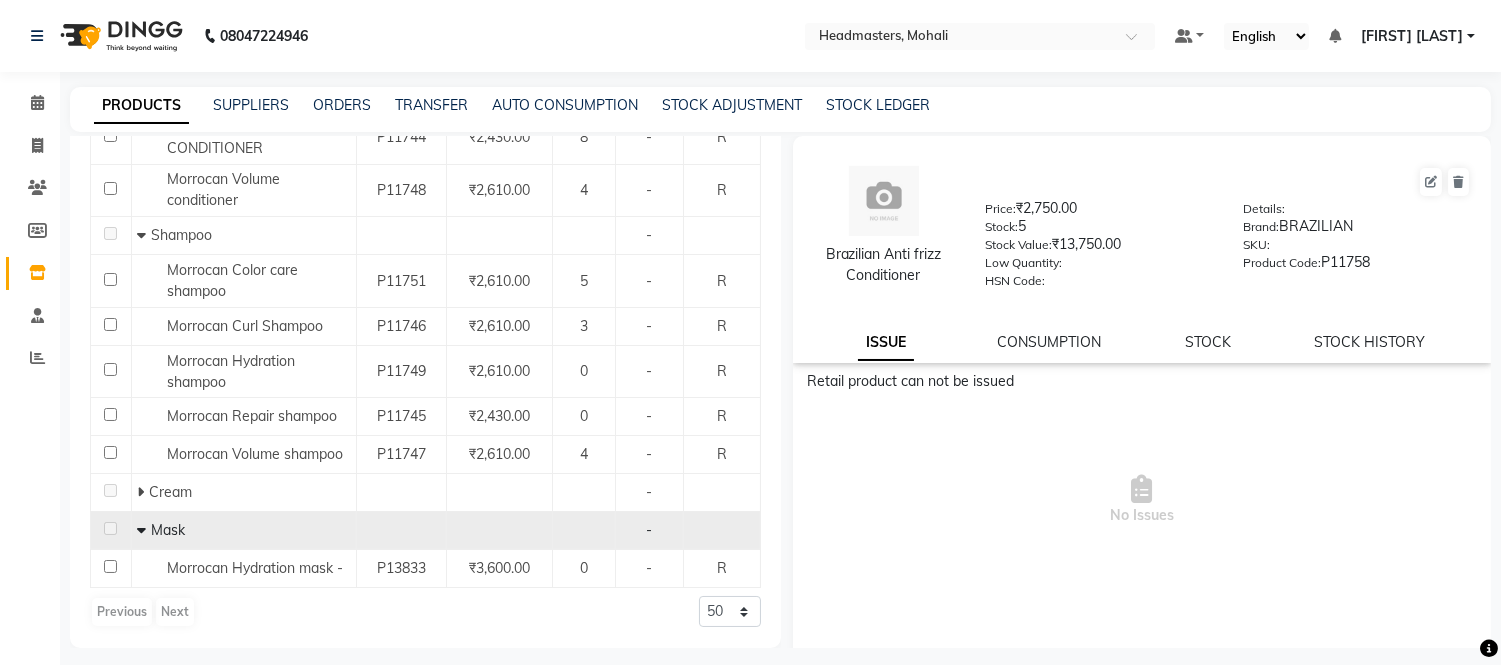 click on "PRODUCTS SUPPLIERS ORDERS TRANSFER AUTO CONSUMPTION STOCK ADJUSTMENT STOCK LEDGER" 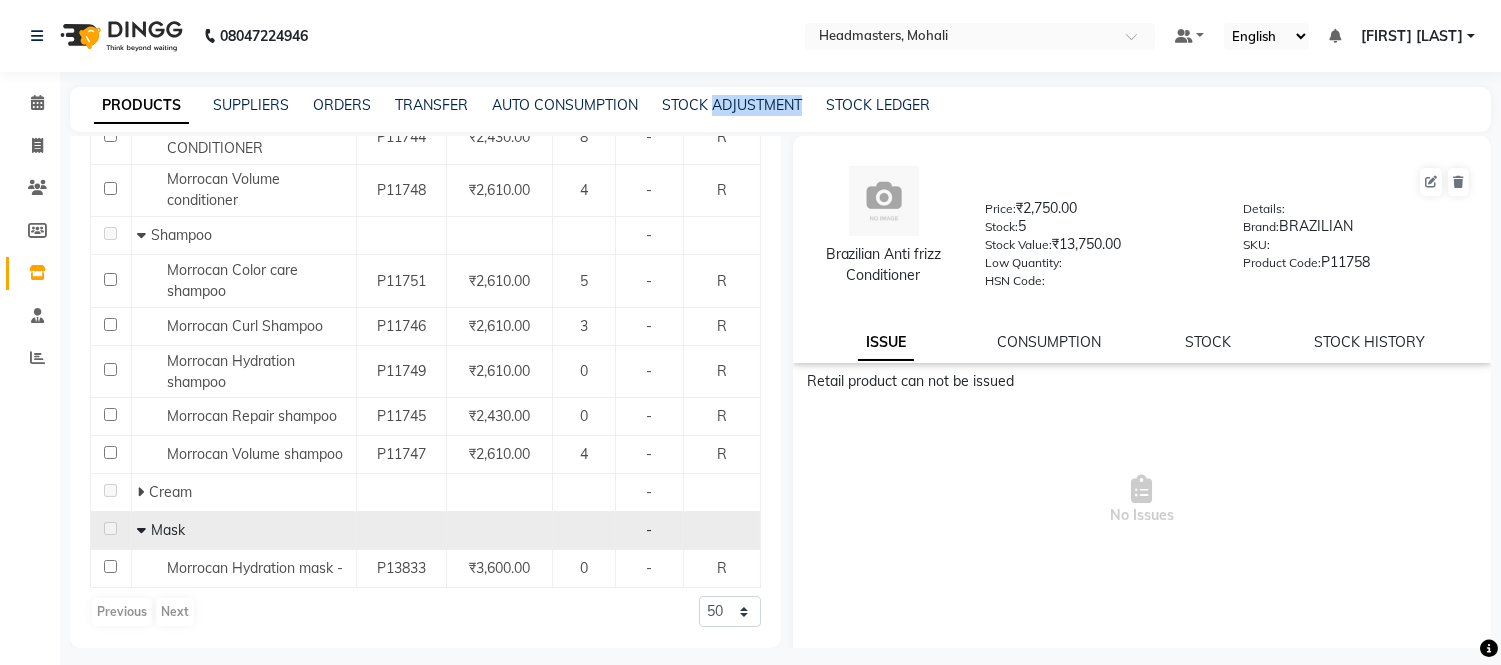 click on "PRODUCTS SUPPLIERS ORDERS TRANSFER AUTO CONSUMPTION STOCK ADJUSTMENT STOCK LEDGER" 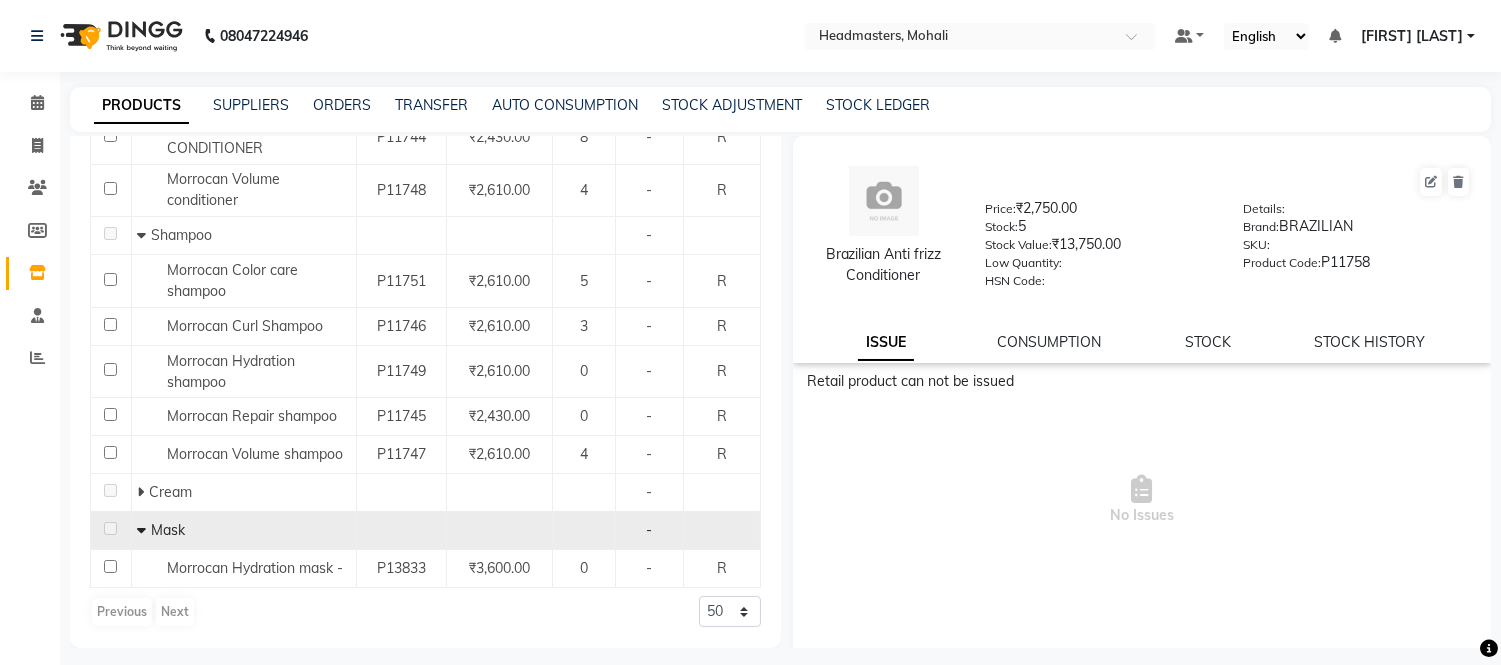 click on "PRODUCTS SUPPLIERS ORDERS TRANSFER AUTO CONSUMPTION STOCK ADJUSTMENT STOCK LEDGER" 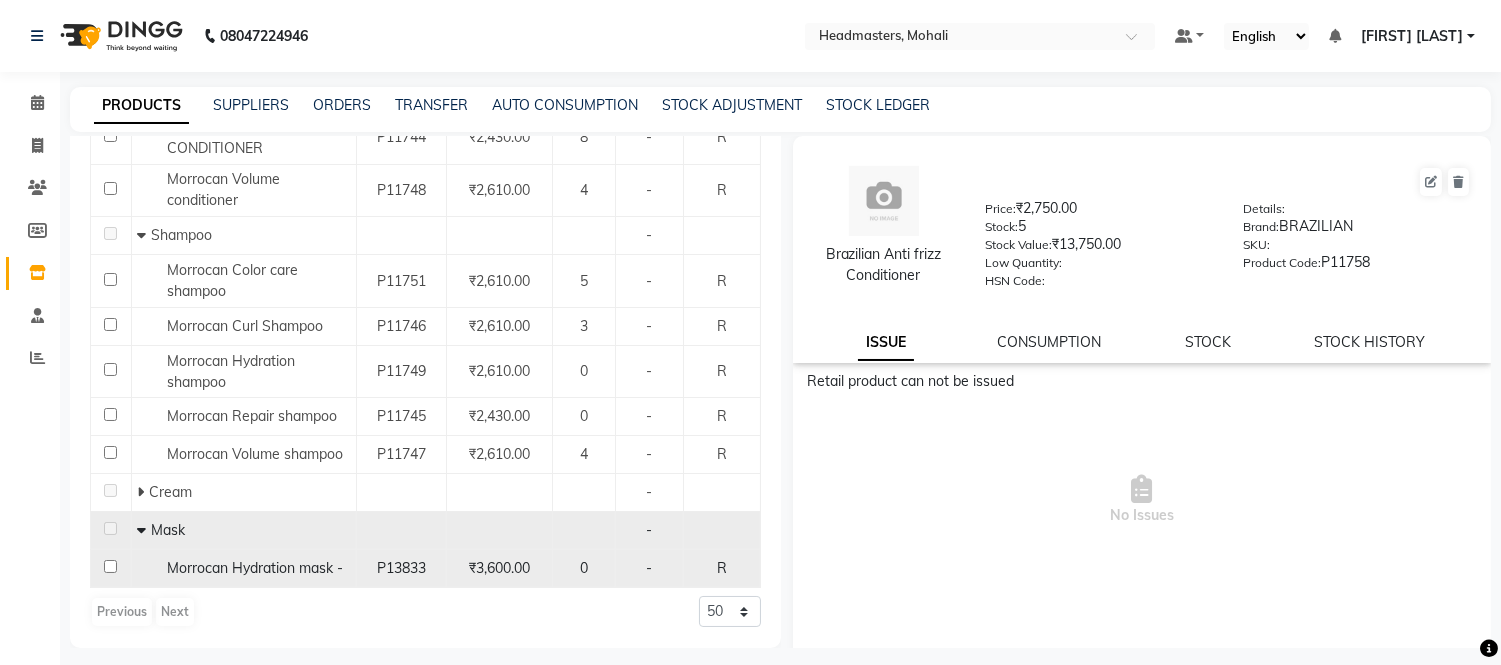 scroll, scrollTop: 12, scrollLeft: 0, axis: vertical 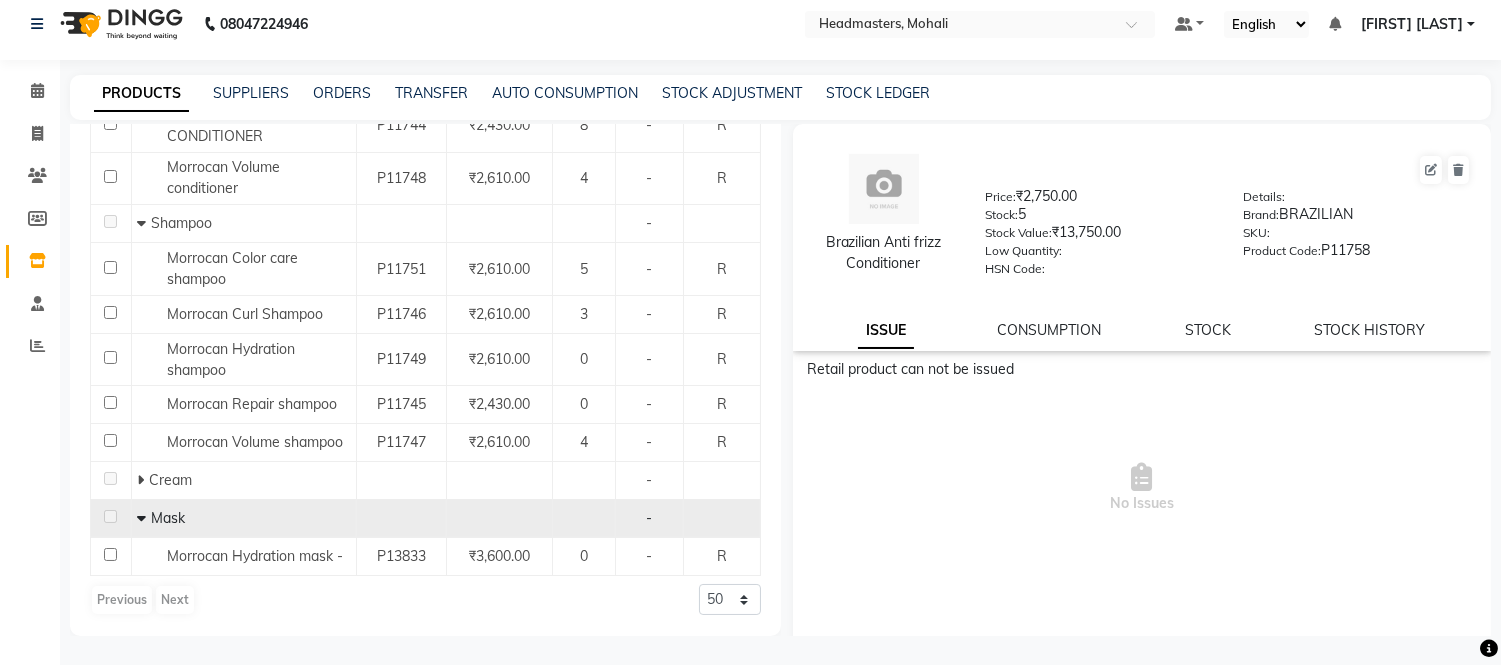 click 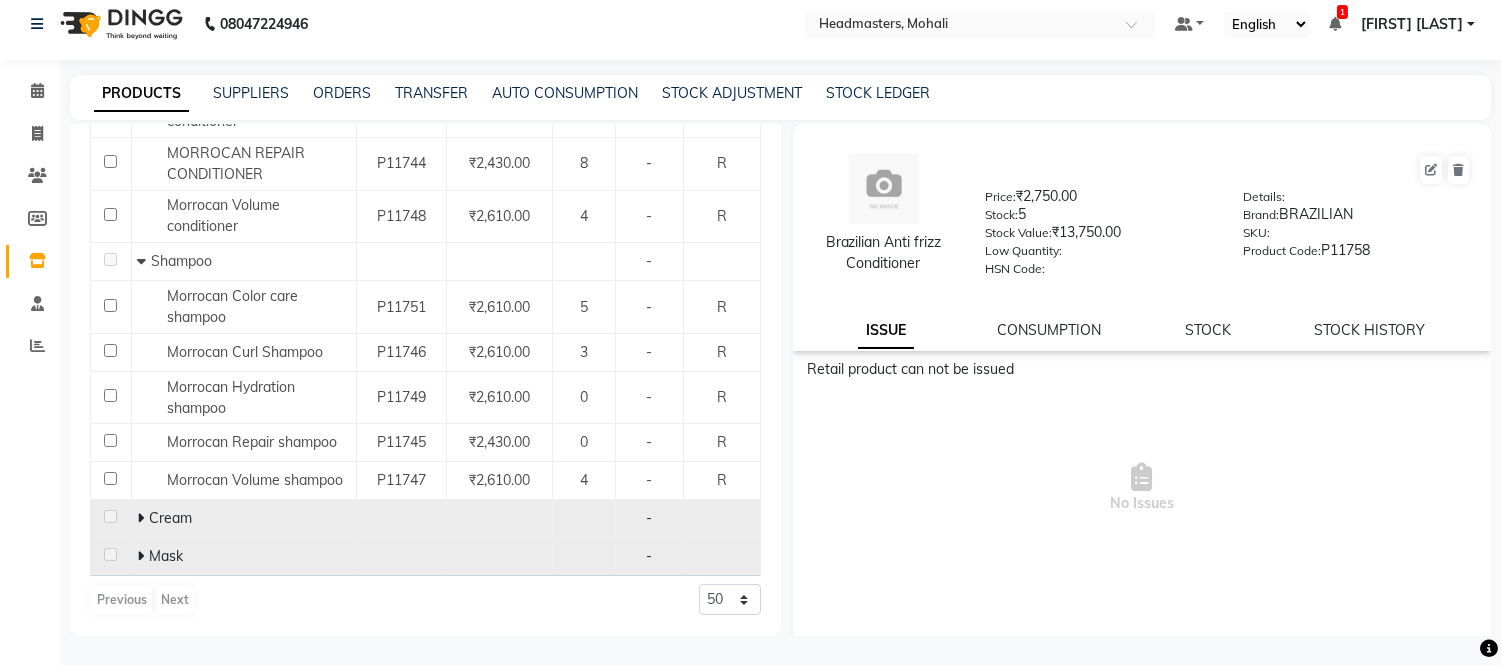 scroll, scrollTop: 0, scrollLeft: 0, axis: both 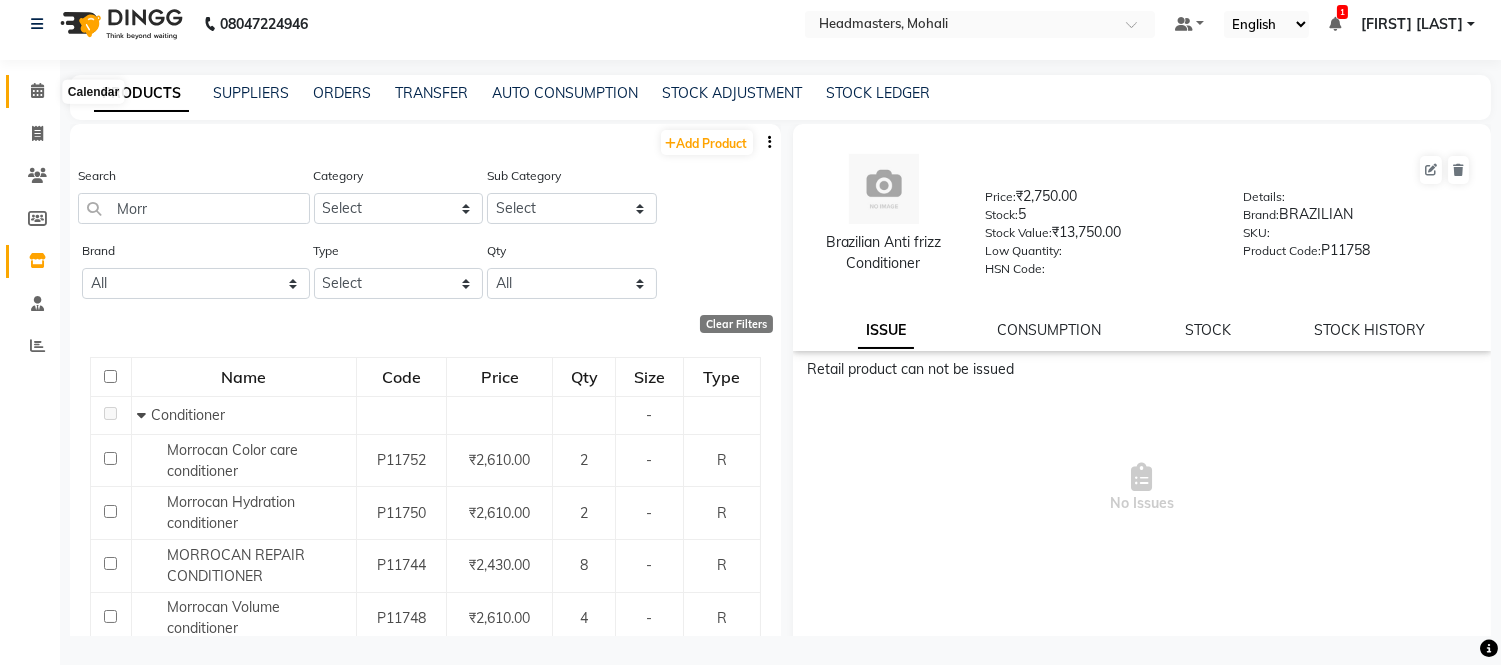 click 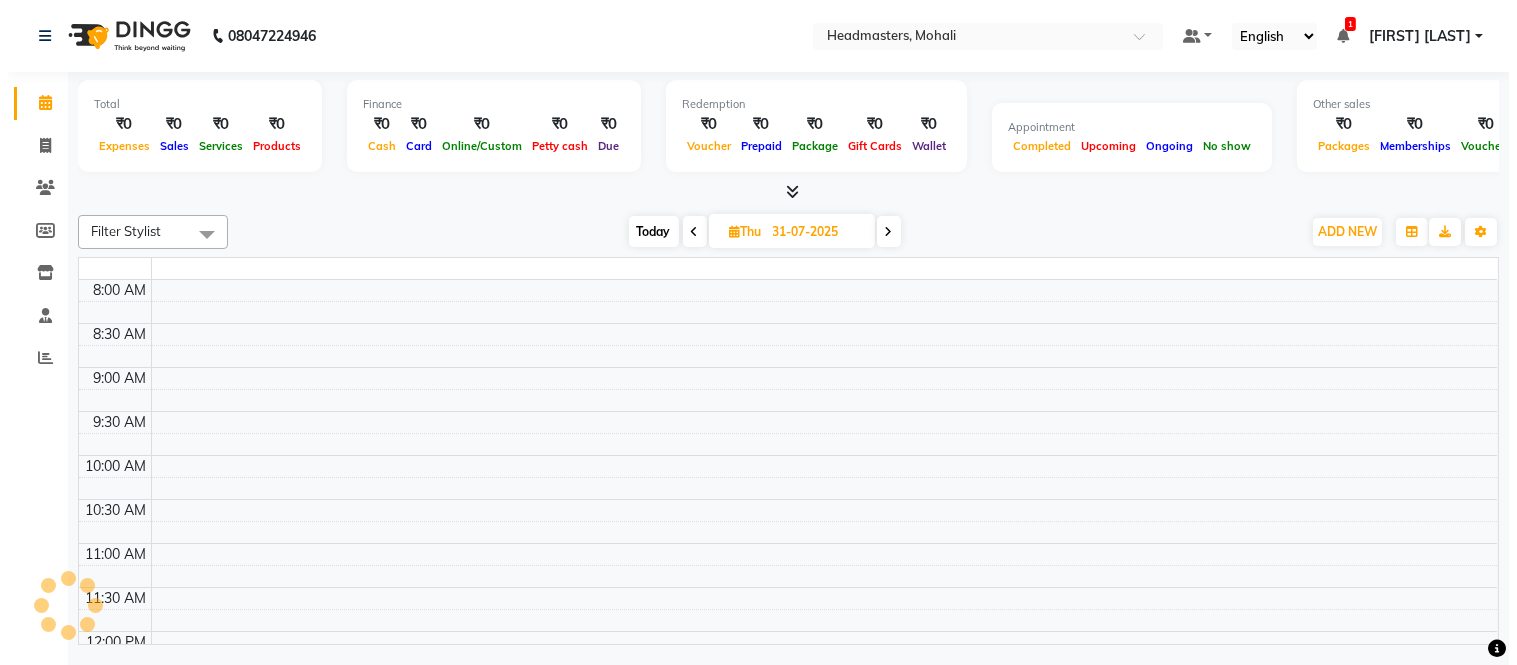 scroll, scrollTop: 0, scrollLeft: 0, axis: both 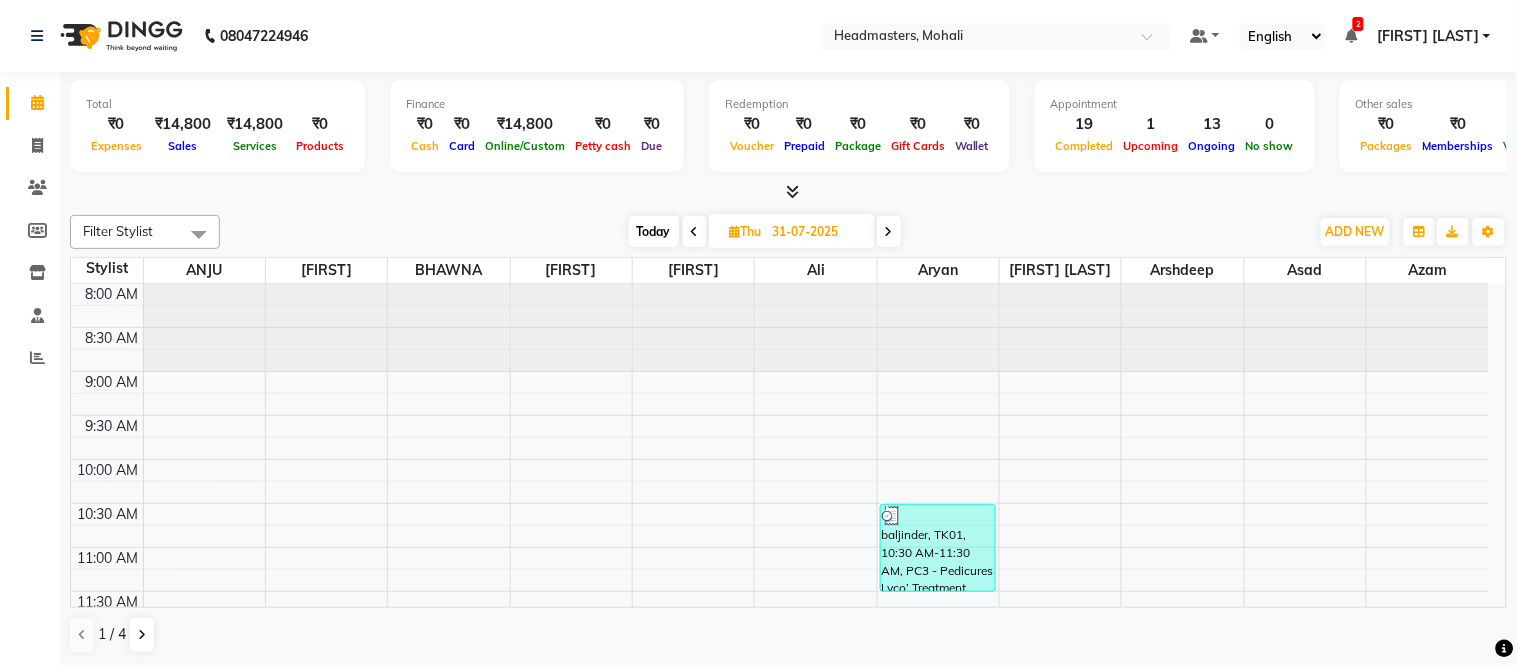 click on "[PHONE] Select Location × Headmasters, Mohali Default Panel My Panel English ENGLISH Español العربية मराठी हिंदी ગુજરાતી தமிழ் 中文 2 Notifications nothing to show [FIRST] [LAST] Manage Profile Change Password Sign out Version:3.15.11" 